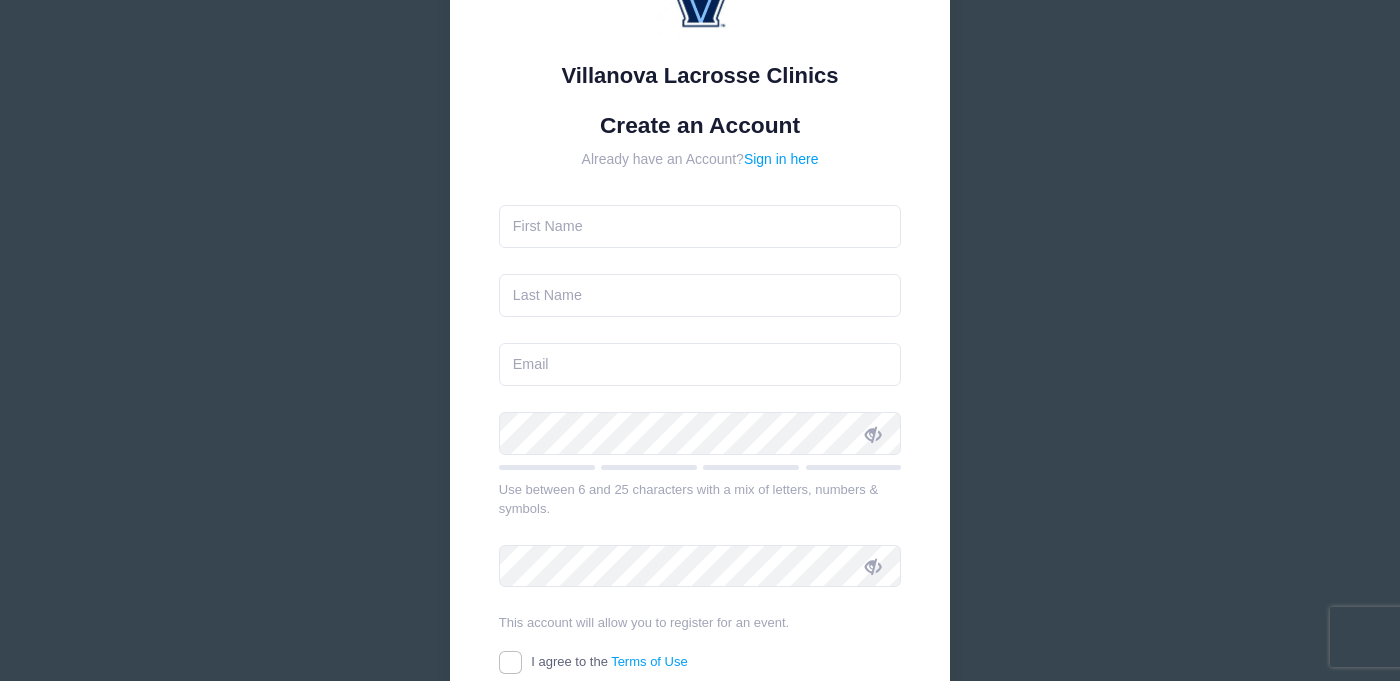 scroll, scrollTop: 192, scrollLeft: 0, axis: vertical 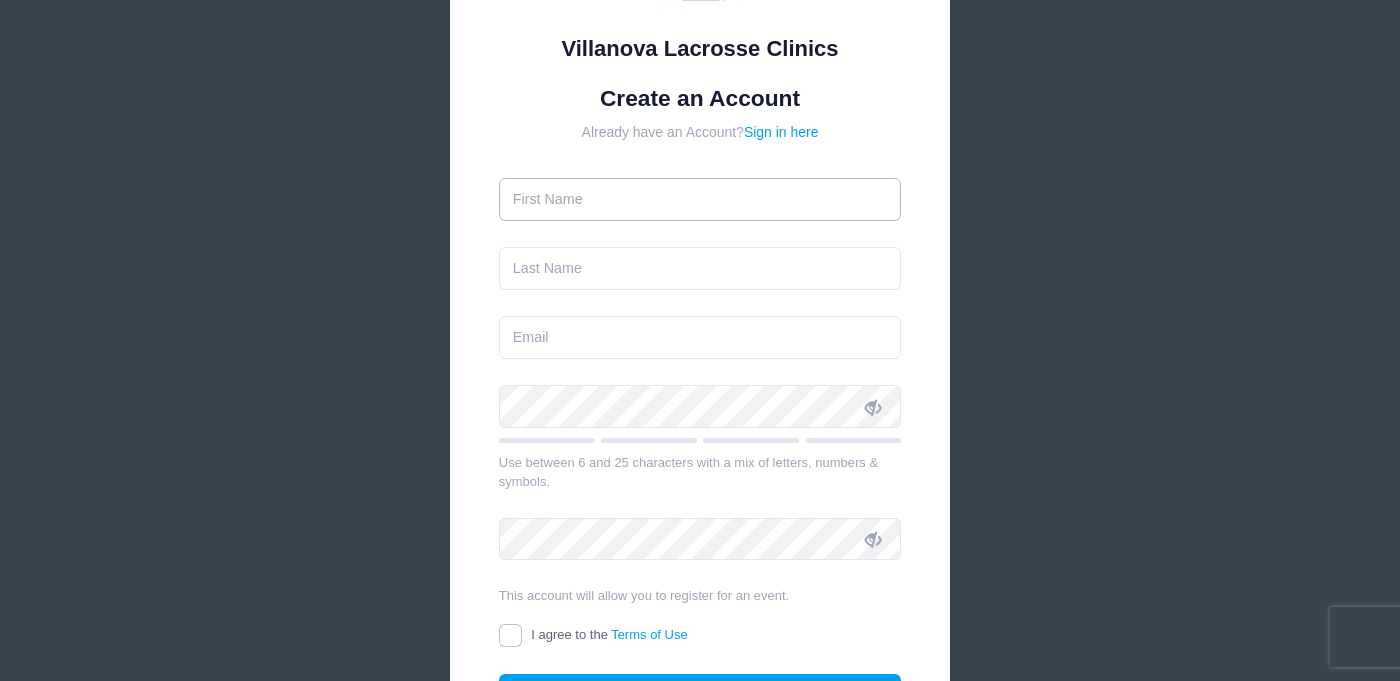 click at bounding box center (700, 199) 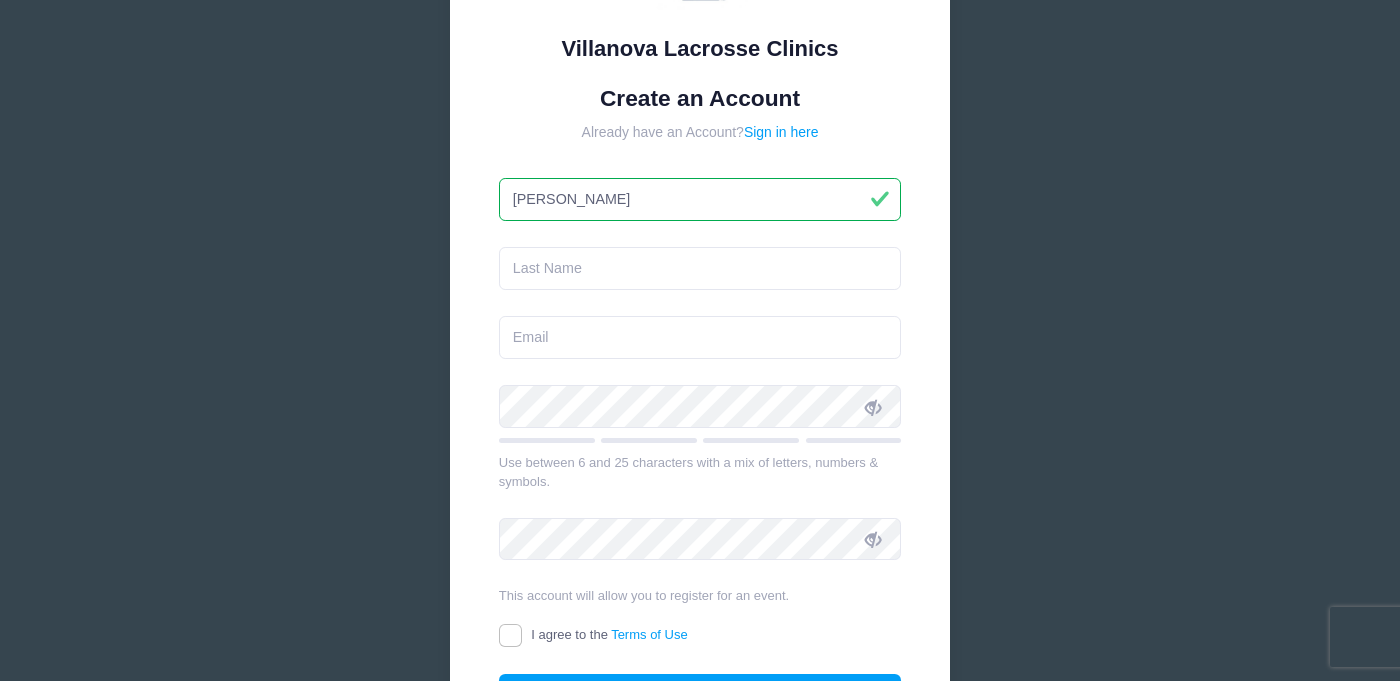 type on "[PERSON_NAME]" 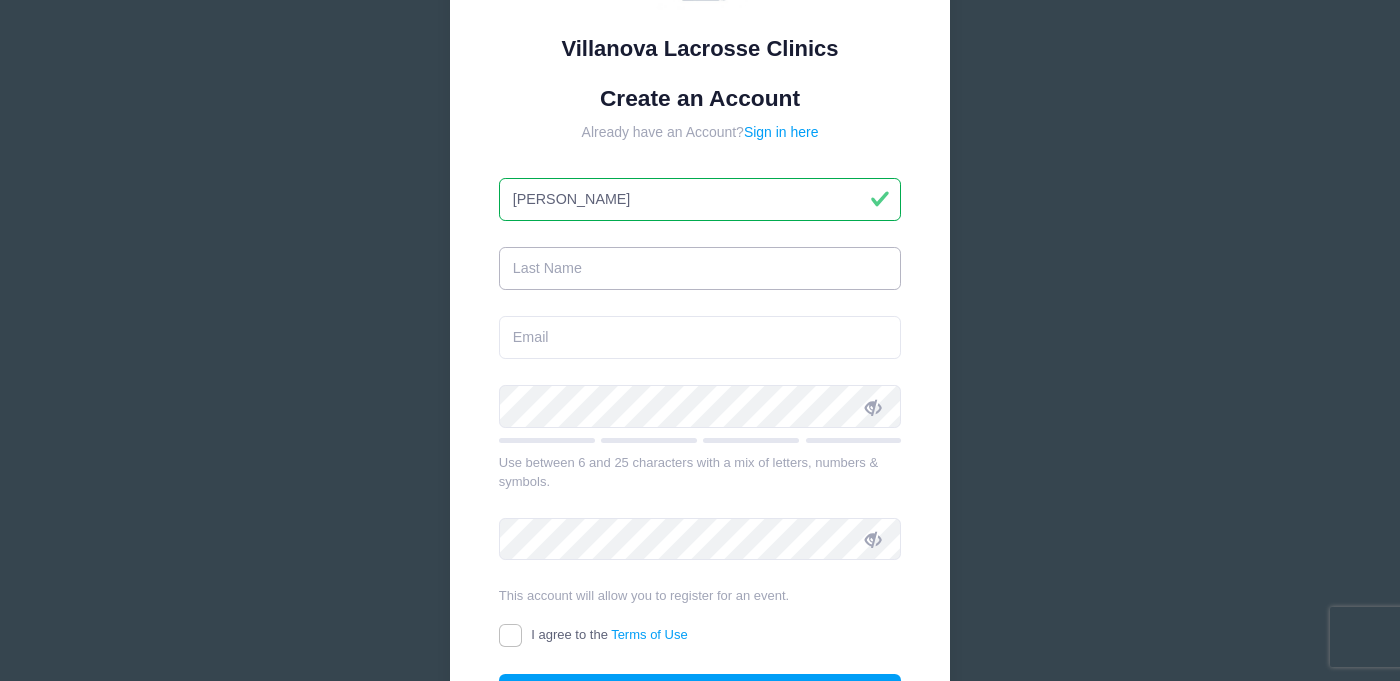 type on "[PERSON_NAME]" 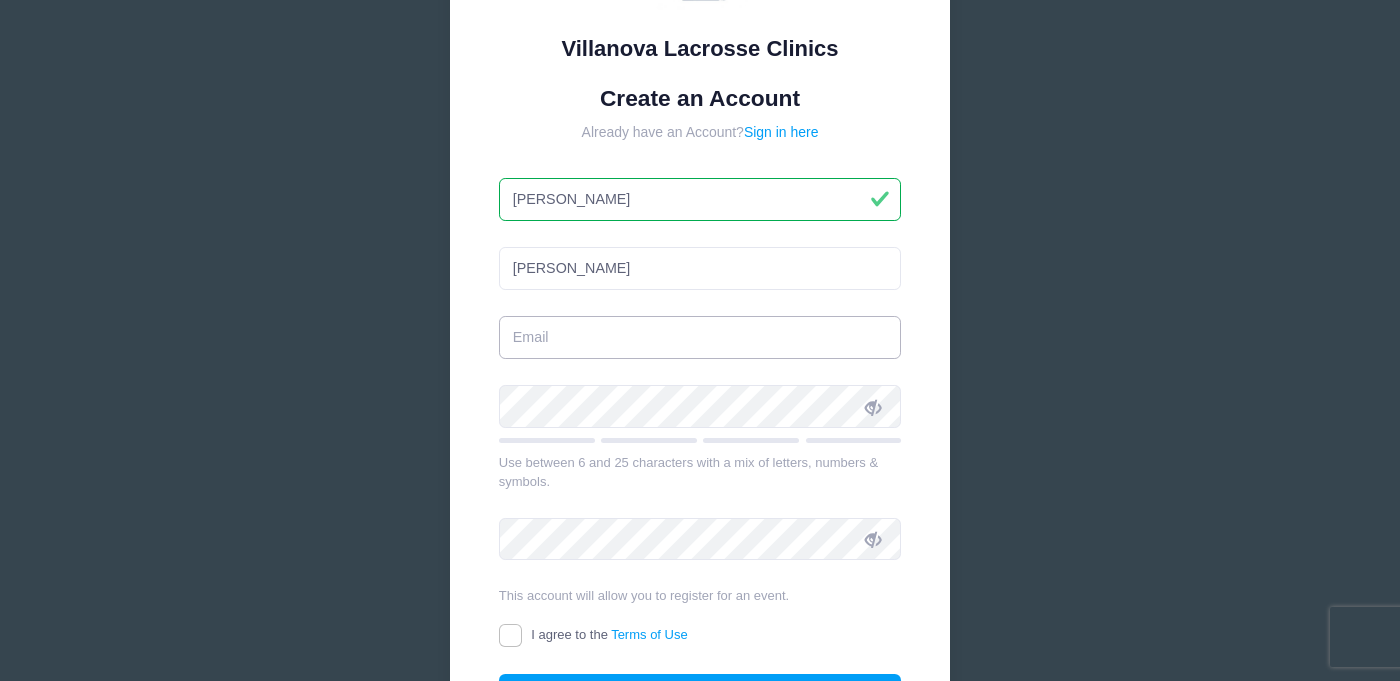 type on "[PERSON_NAME][EMAIL_ADDRESS][PERSON_NAME][DOMAIN_NAME]" 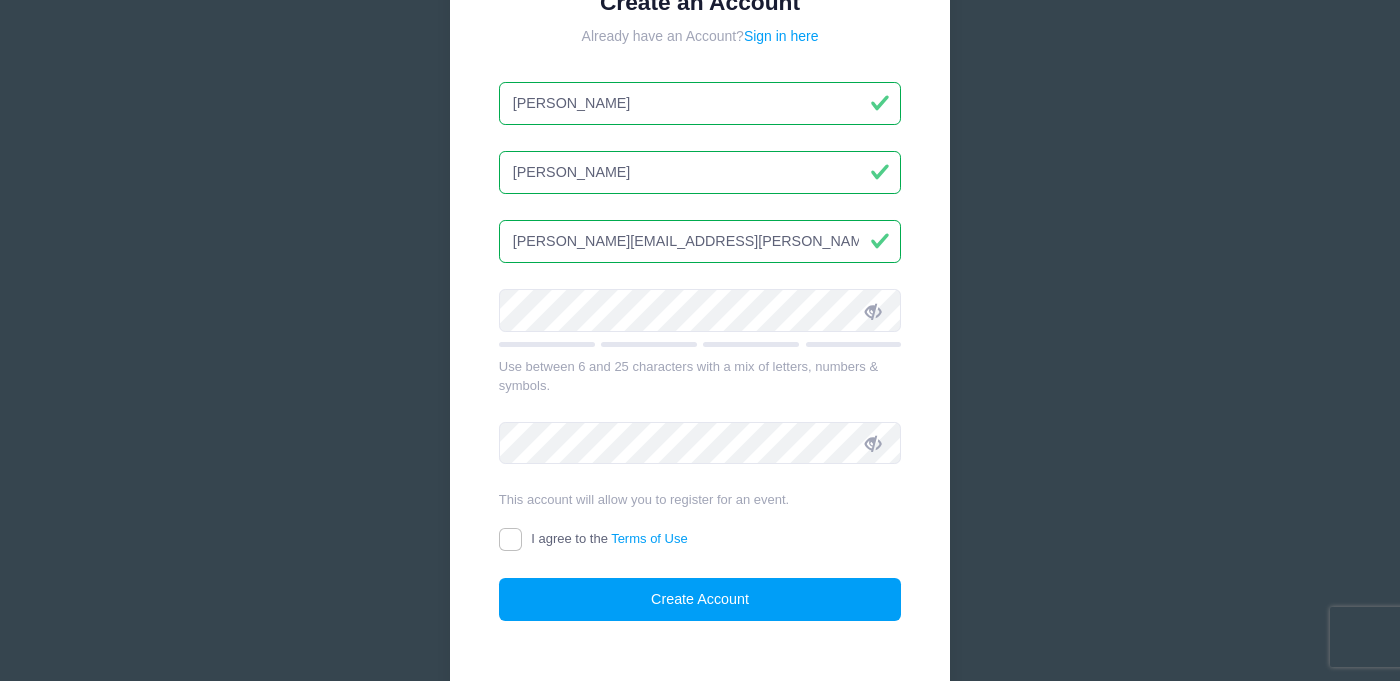scroll, scrollTop: 295, scrollLeft: 0, axis: vertical 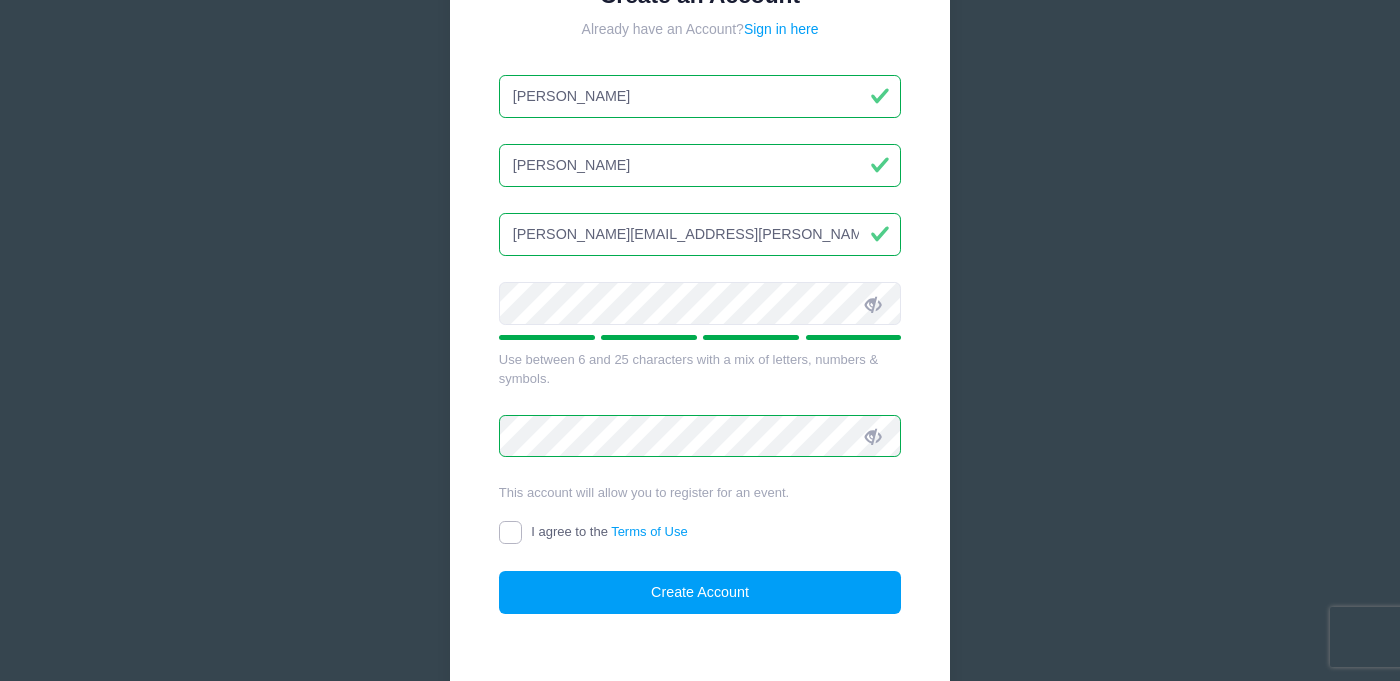 click on "I agree to the
Terms of Use" at bounding box center (510, 532) 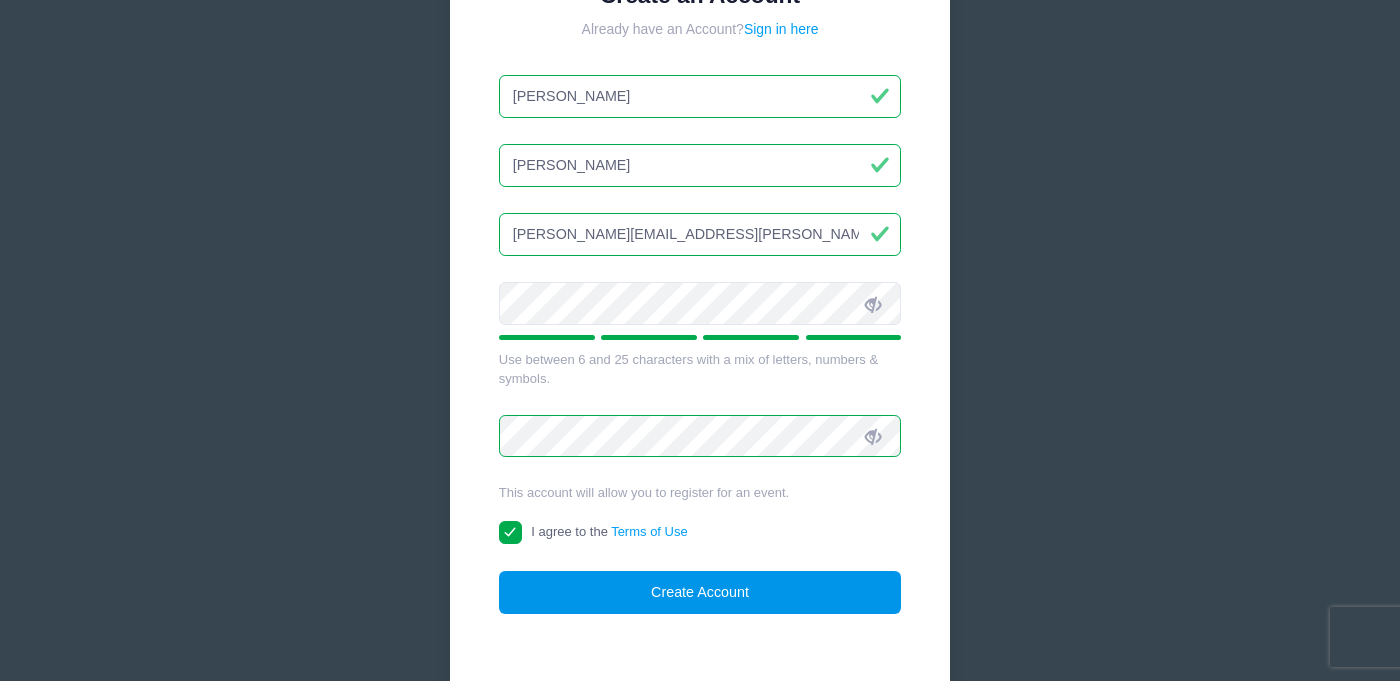 click on "Create Account" at bounding box center [700, 592] 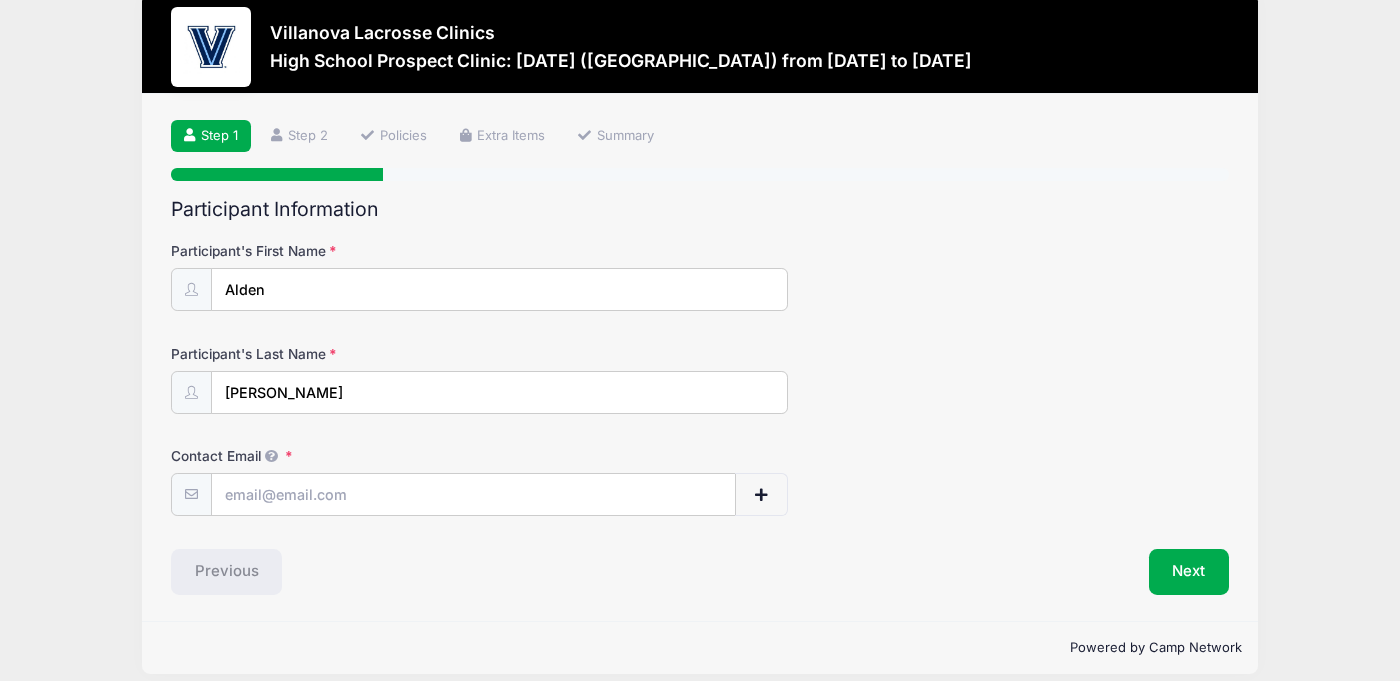 scroll, scrollTop: 50, scrollLeft: 0, axis: vertical 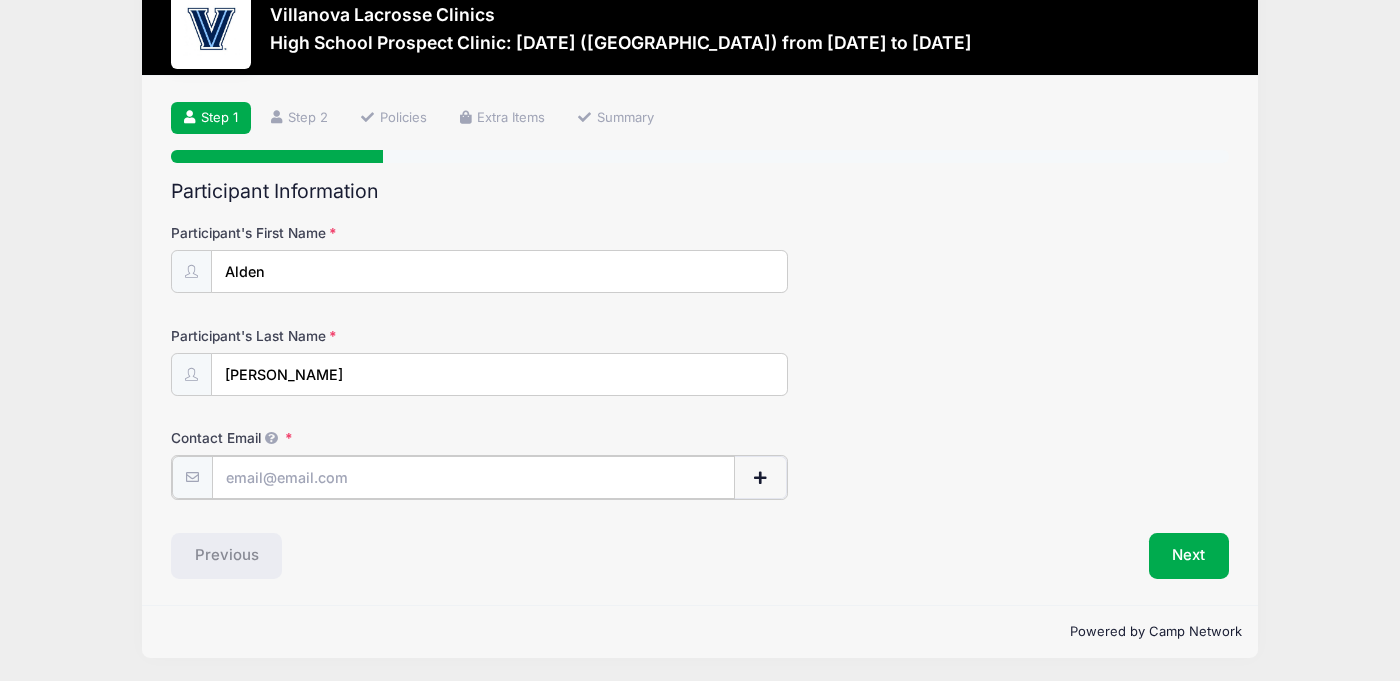 click on "Contact Email" at bounding box center [473, 477] 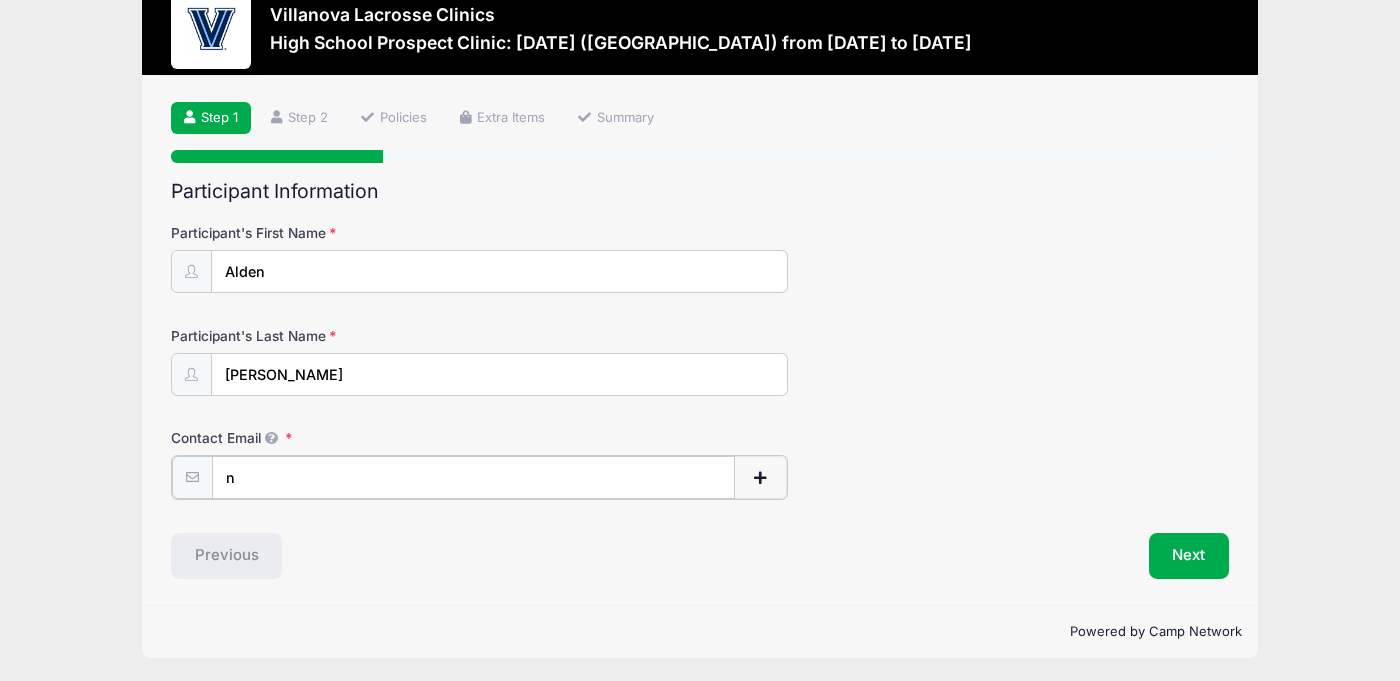 type on "n" 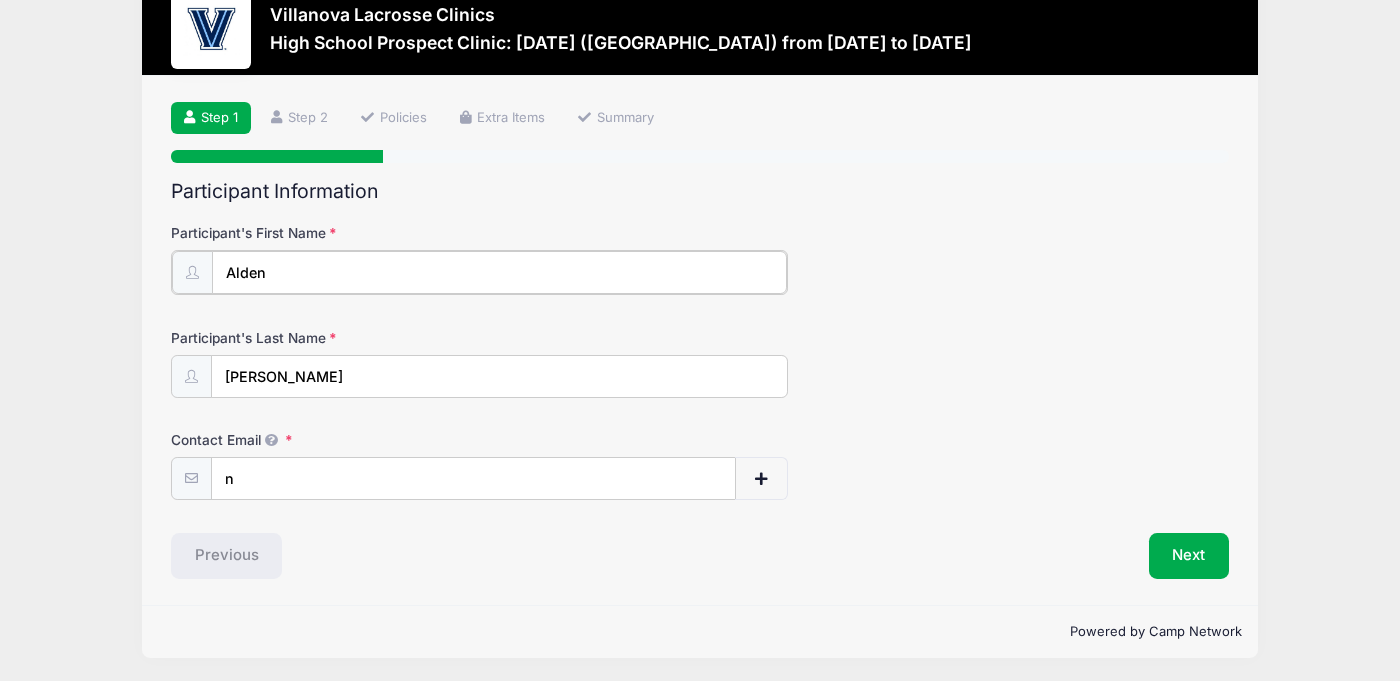 type on "[PERSON_NAME]" 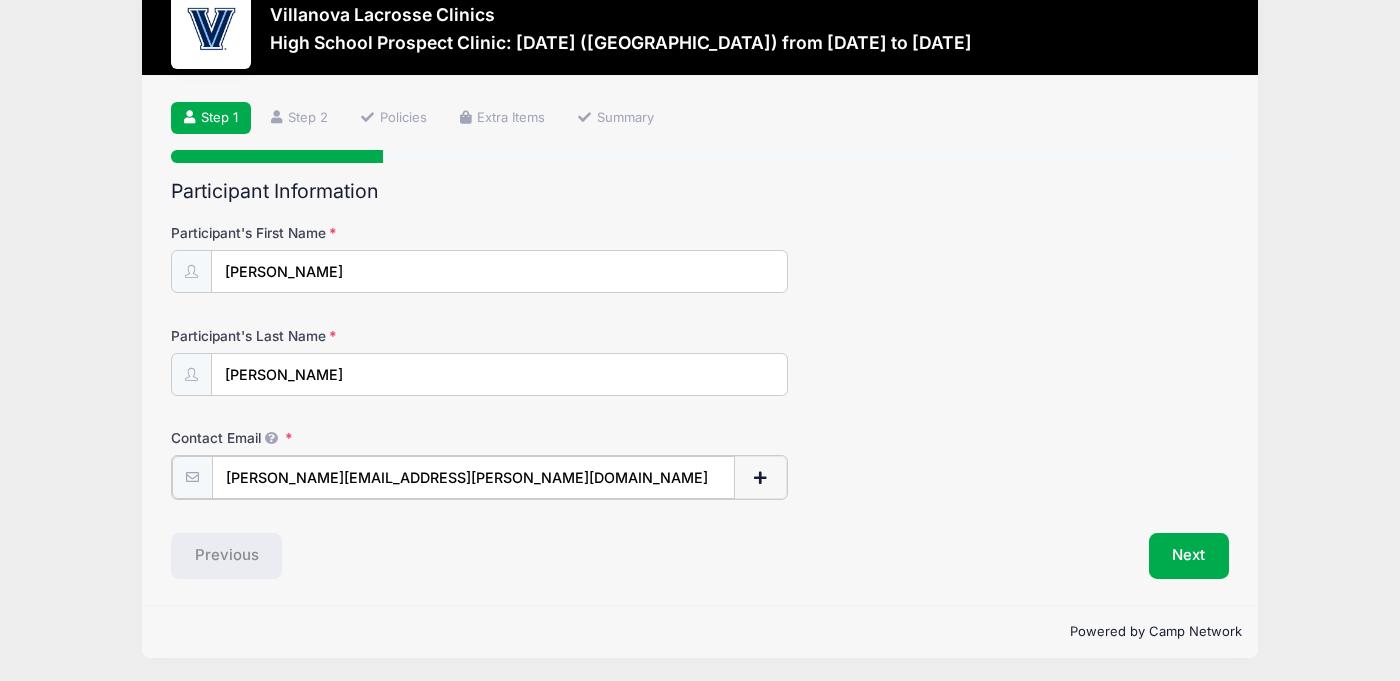 drag, startPoint x: 492, startPoint y: 475, endPoint x: 229, endPoint y: 480, distance: 263.04752 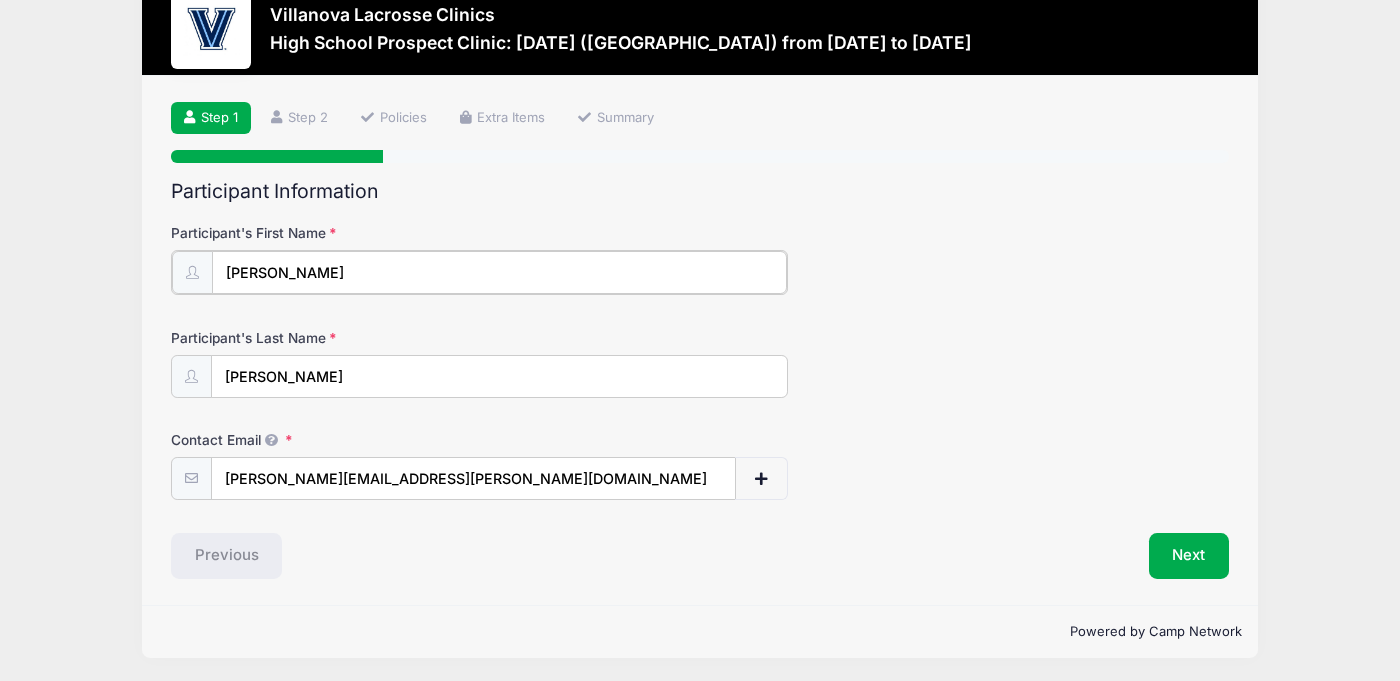 drag, startPoint x: 288, startPoint y: 269, endPoint x: 197, endPoint y: 269, distance: 91 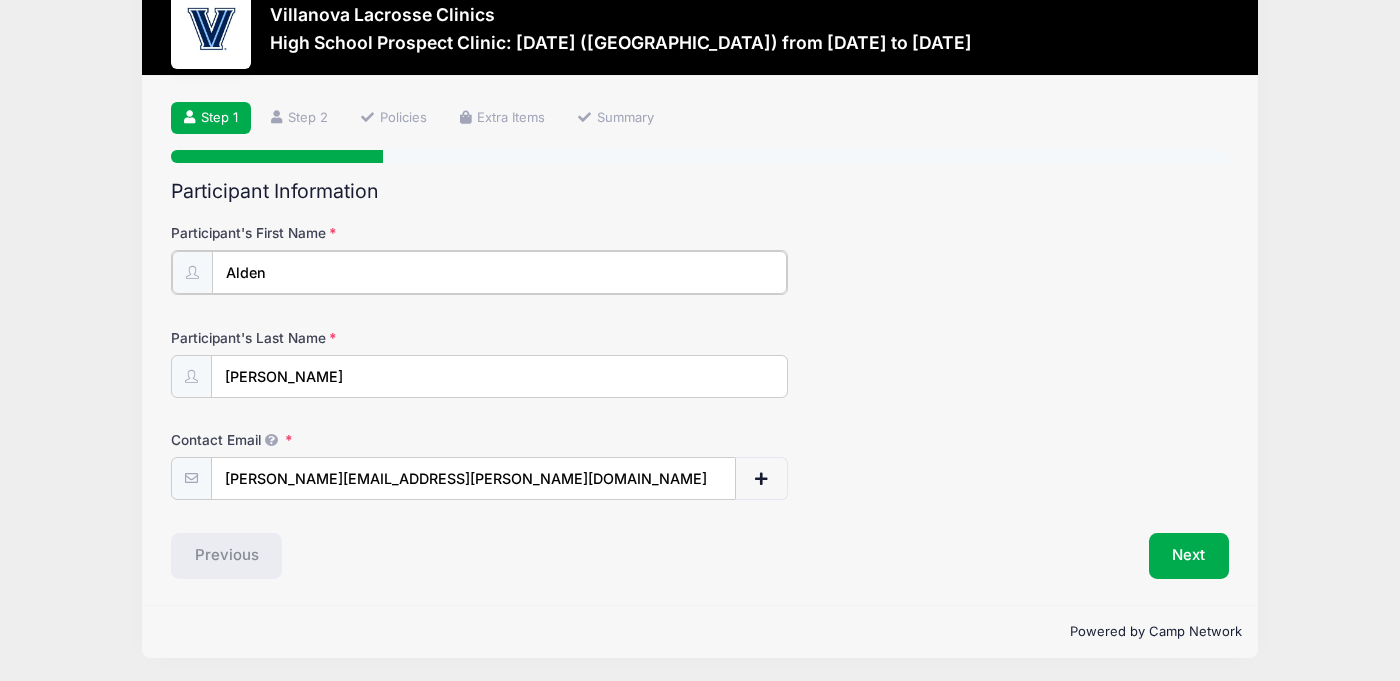 type on "Alden" 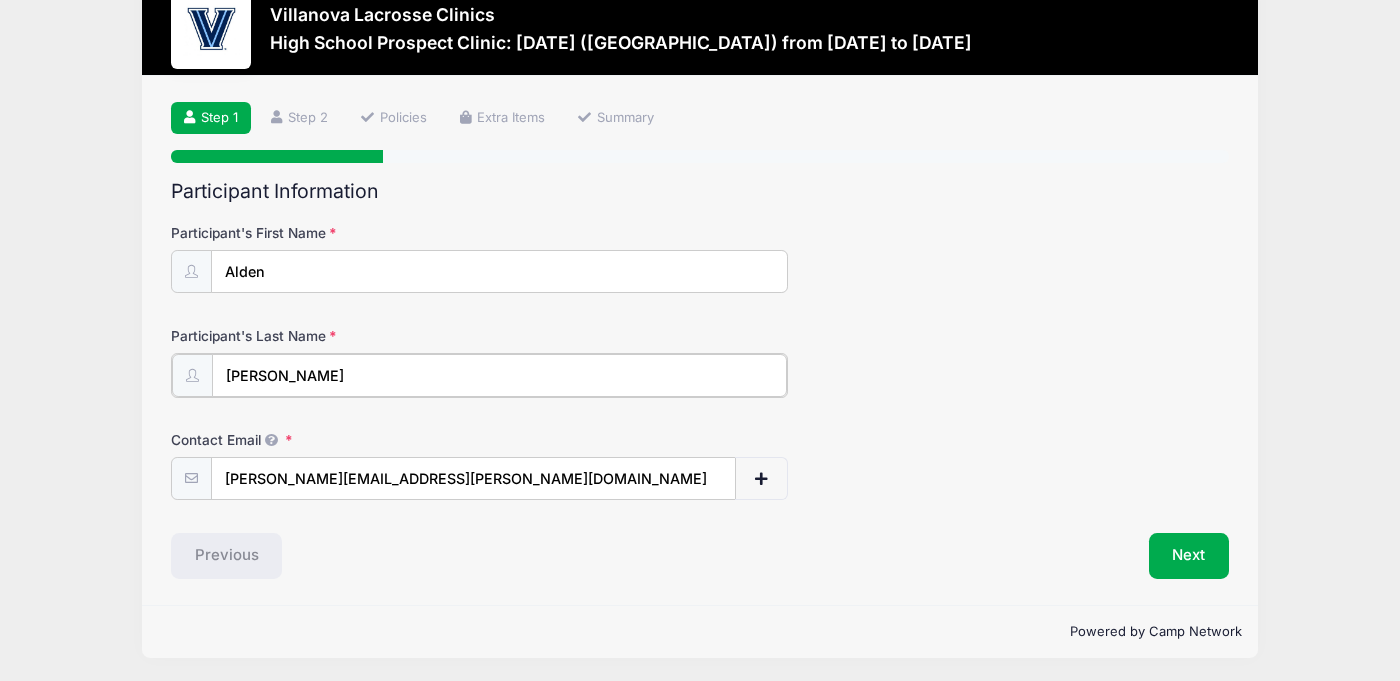 type on "q" 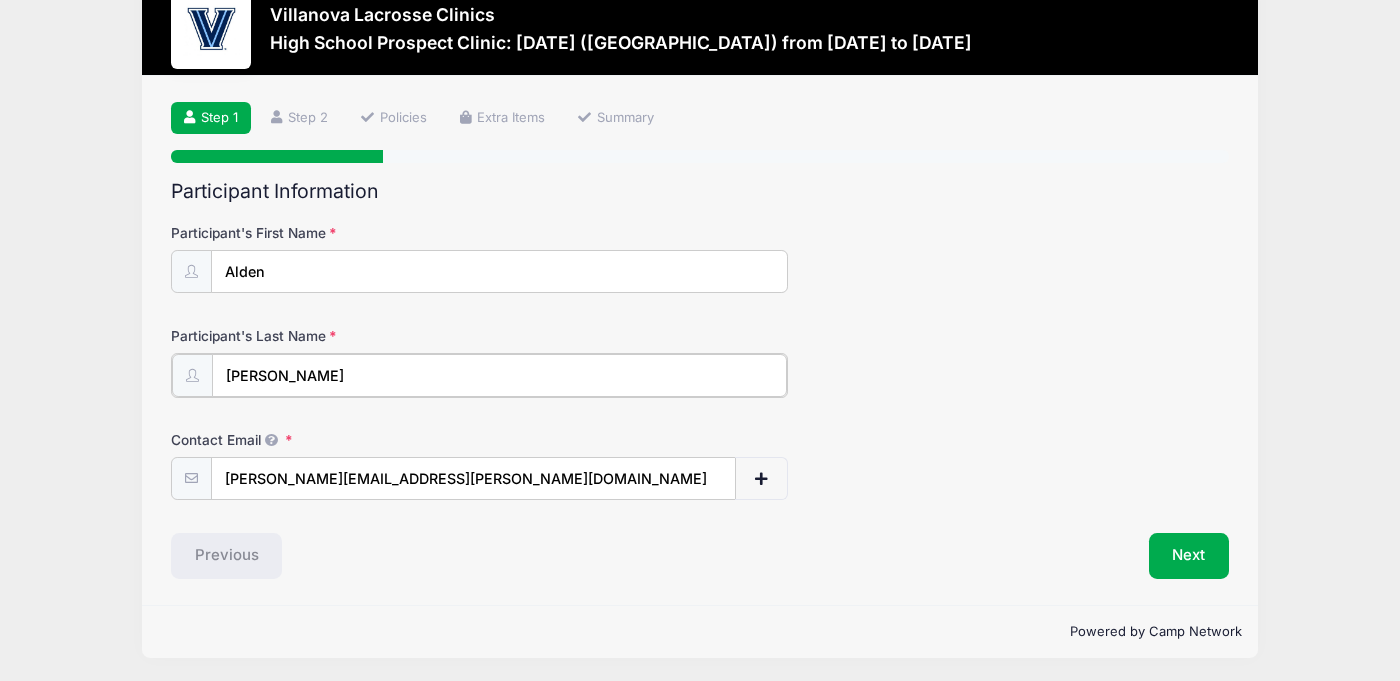 type on "[PERSON_NAME]" 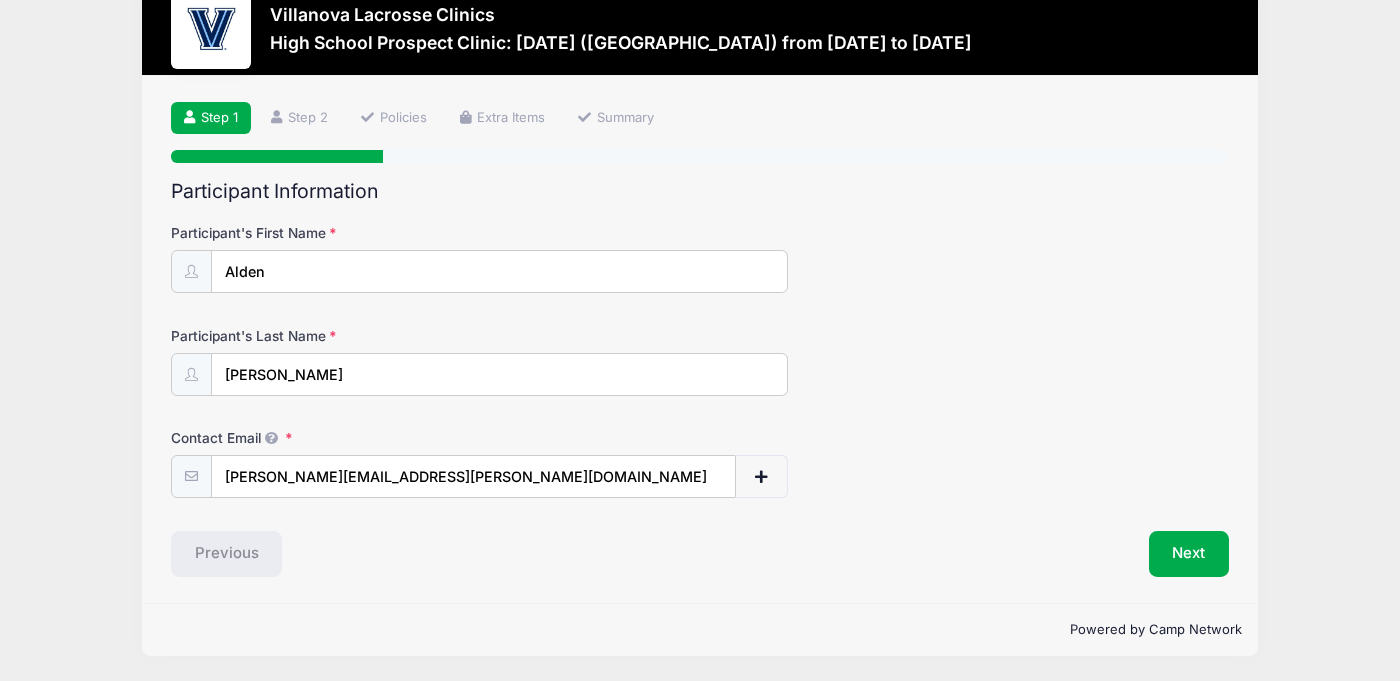 click on "Participant's Last Name
[PERSON_NAME]" at bounding box center [700, 361] 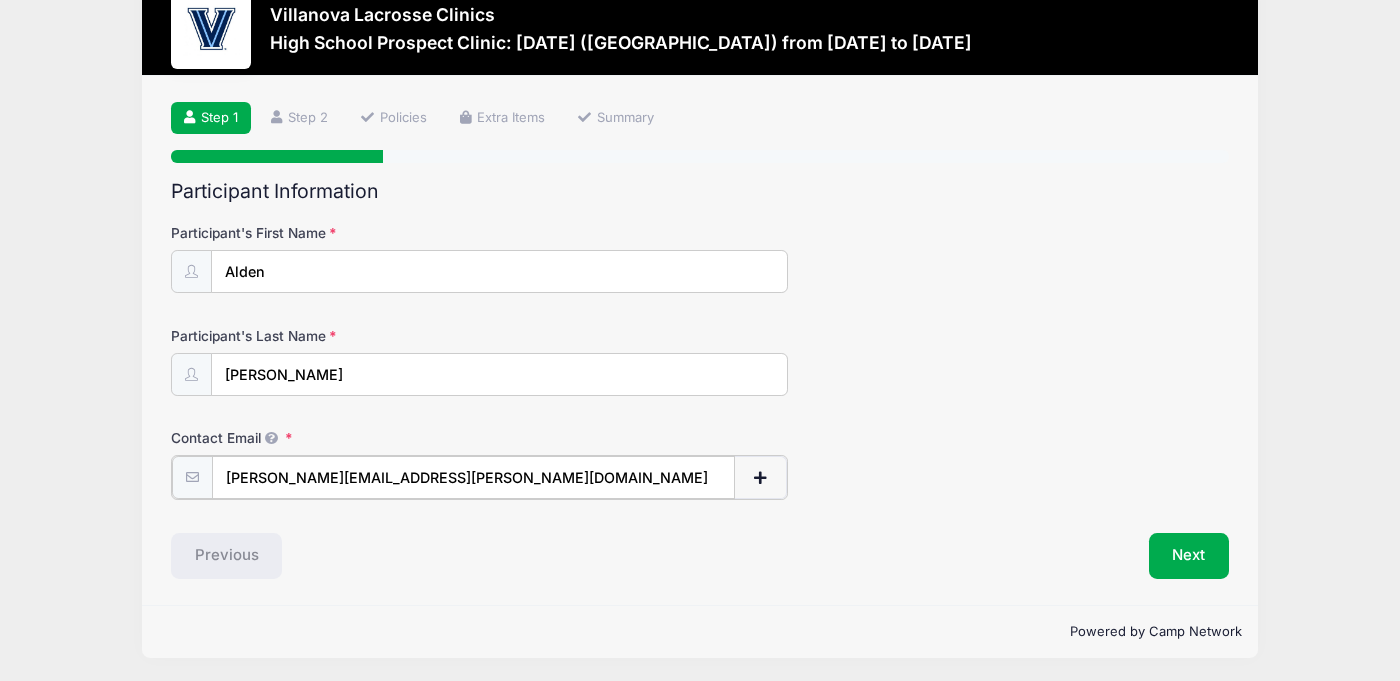 drag, startPoint x: 478, startPoint y: 489, endPoint x: 216, endPoint y: 464, distance: 263.19003 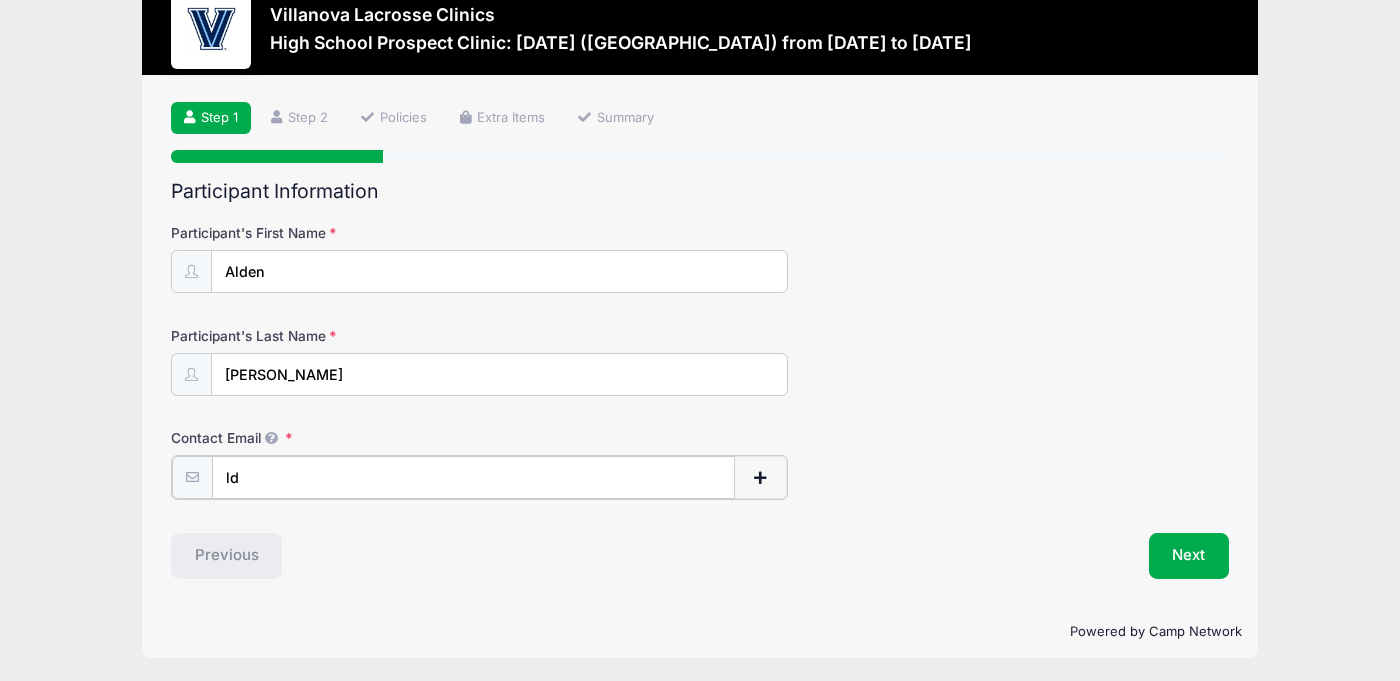 type on "l" 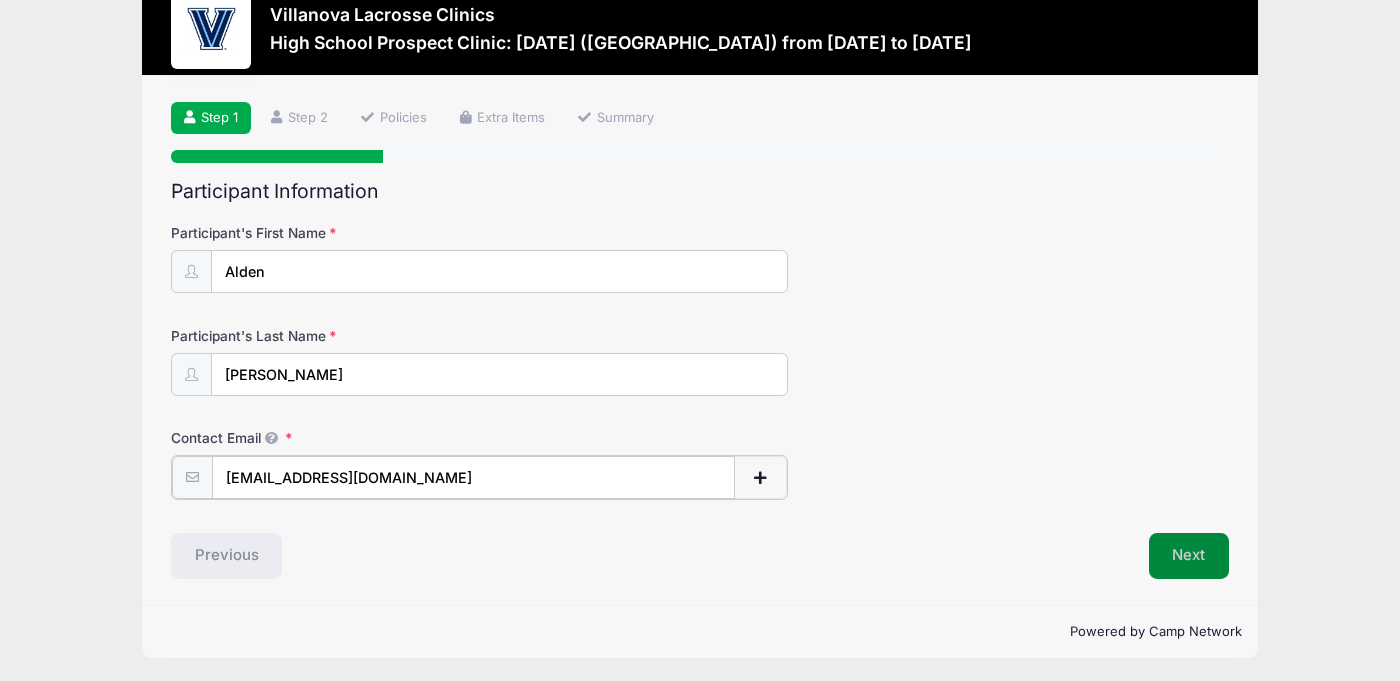 type on "[EMAIL_ADDRESS][DOMAIN_NAME]" 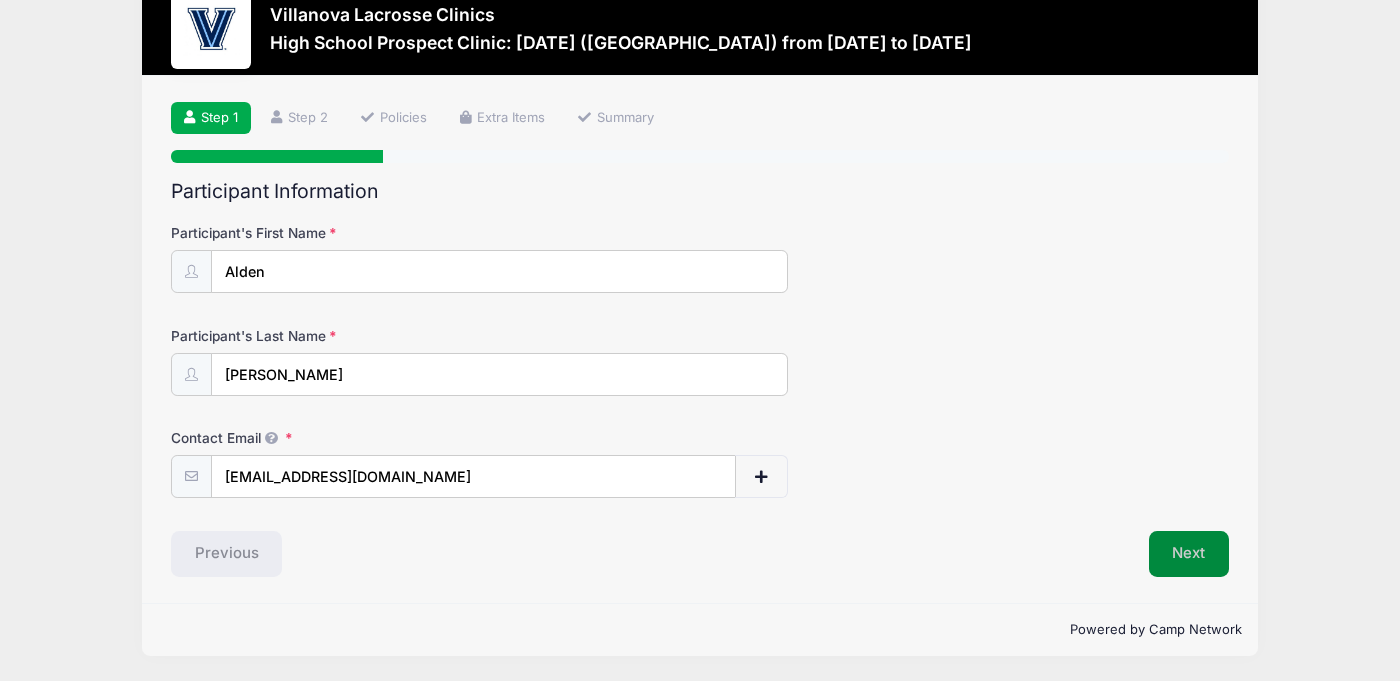 click on "Next" at bounding box center [1189, 554] 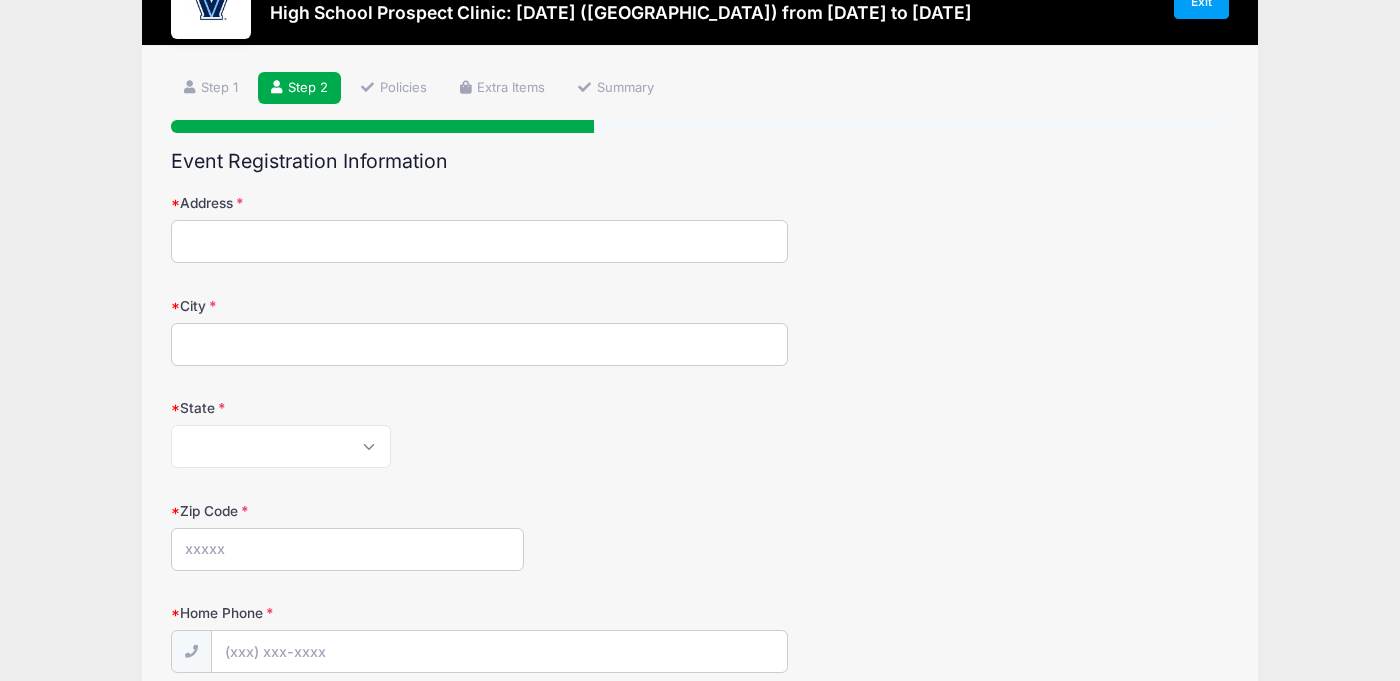 scroll, scrollTop: 88, scrollLeft: 0, axis: vertical 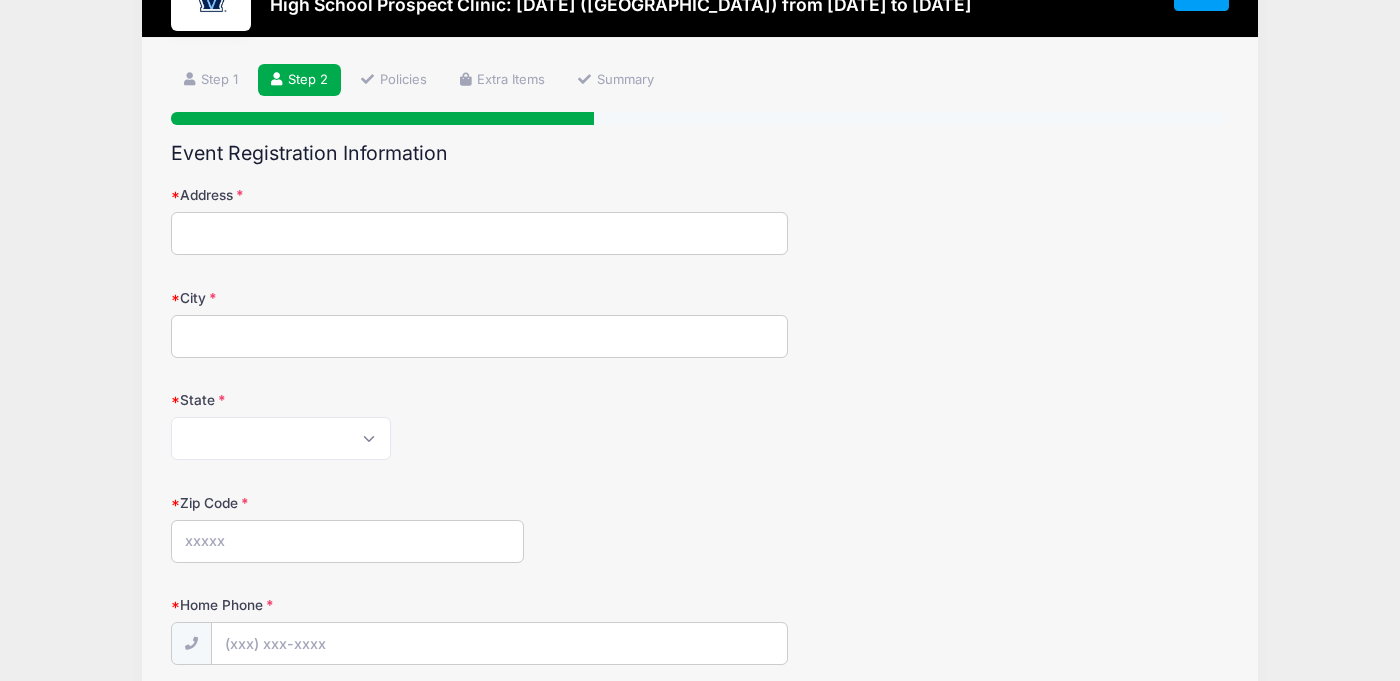 click on "Address" at bounding box center (479, 233) 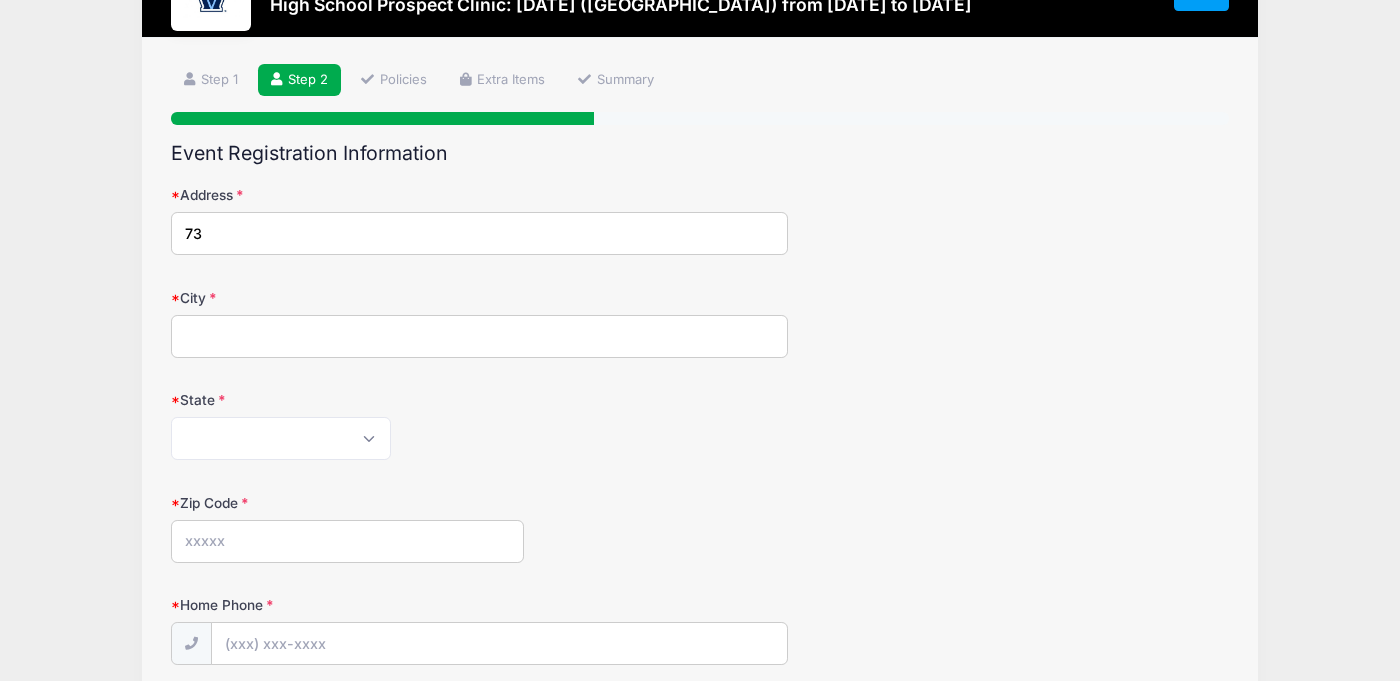 type on "[STREET_ADDRESS]" 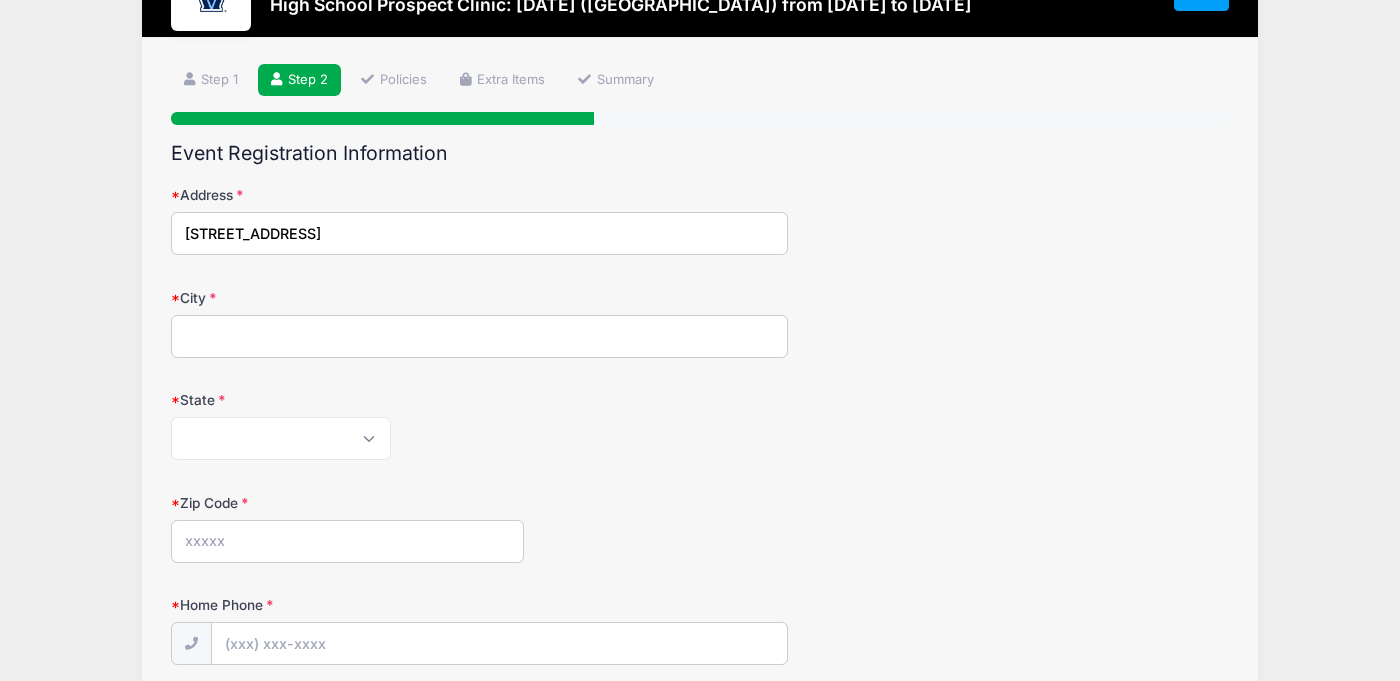 type on "Shelburne" 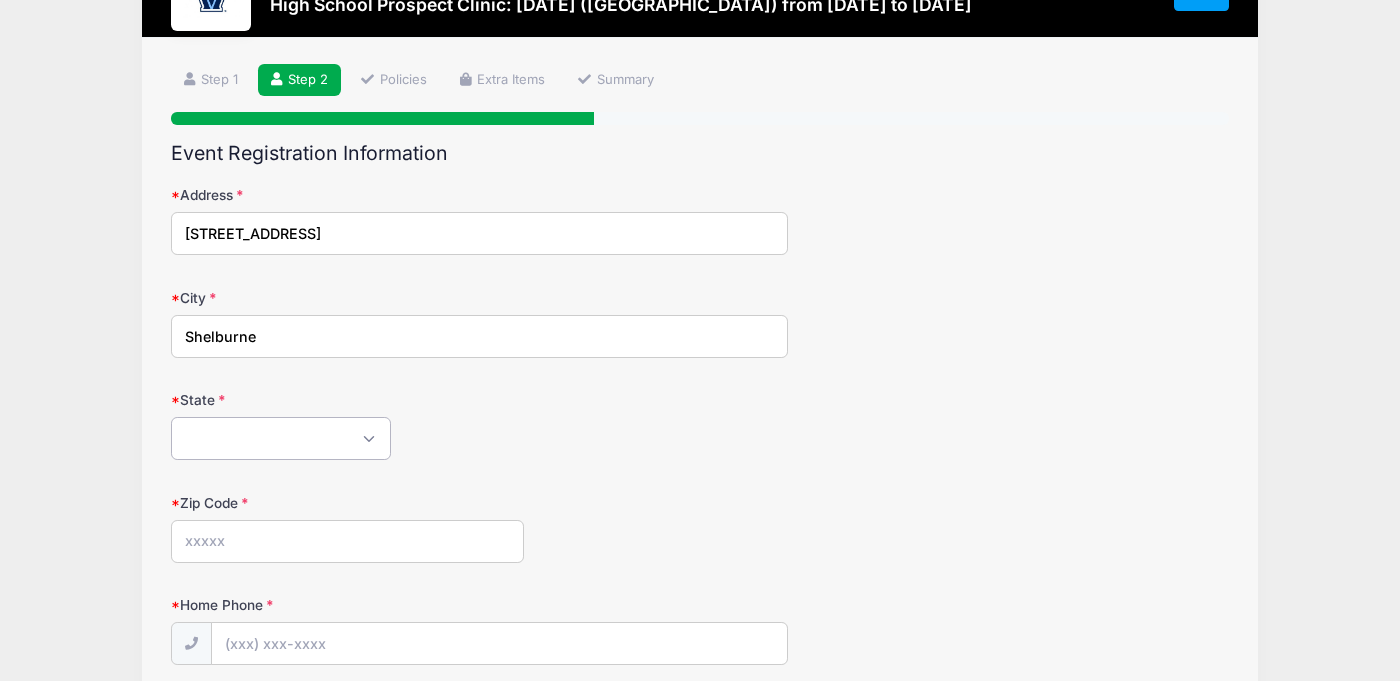 select on "VT" 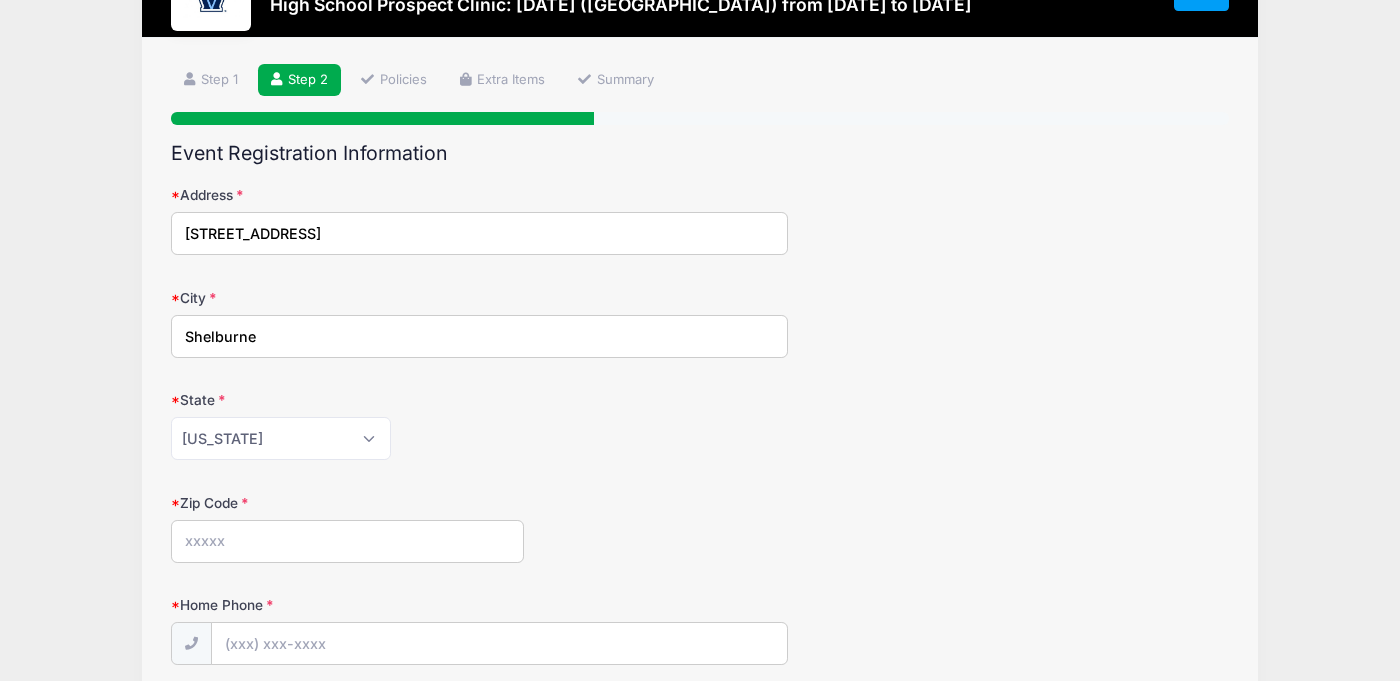 type on "05482" 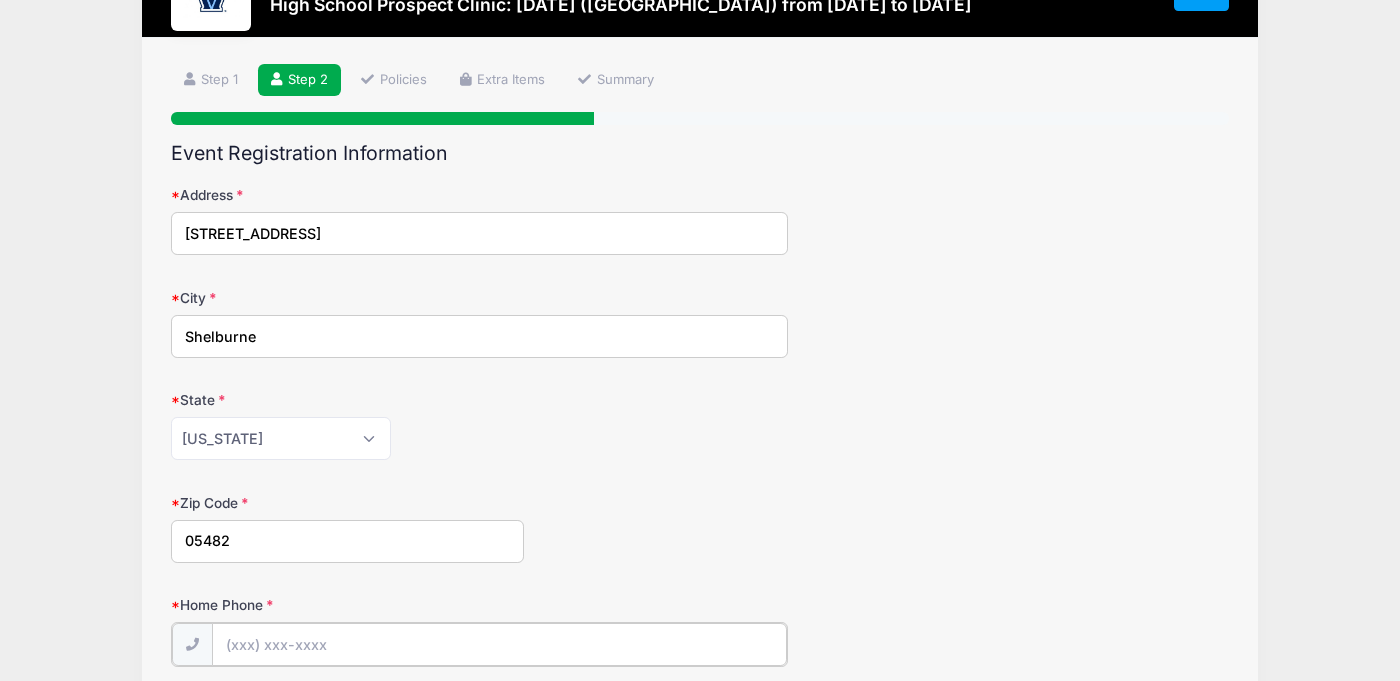 type on "[PHONE_NUMBER]" 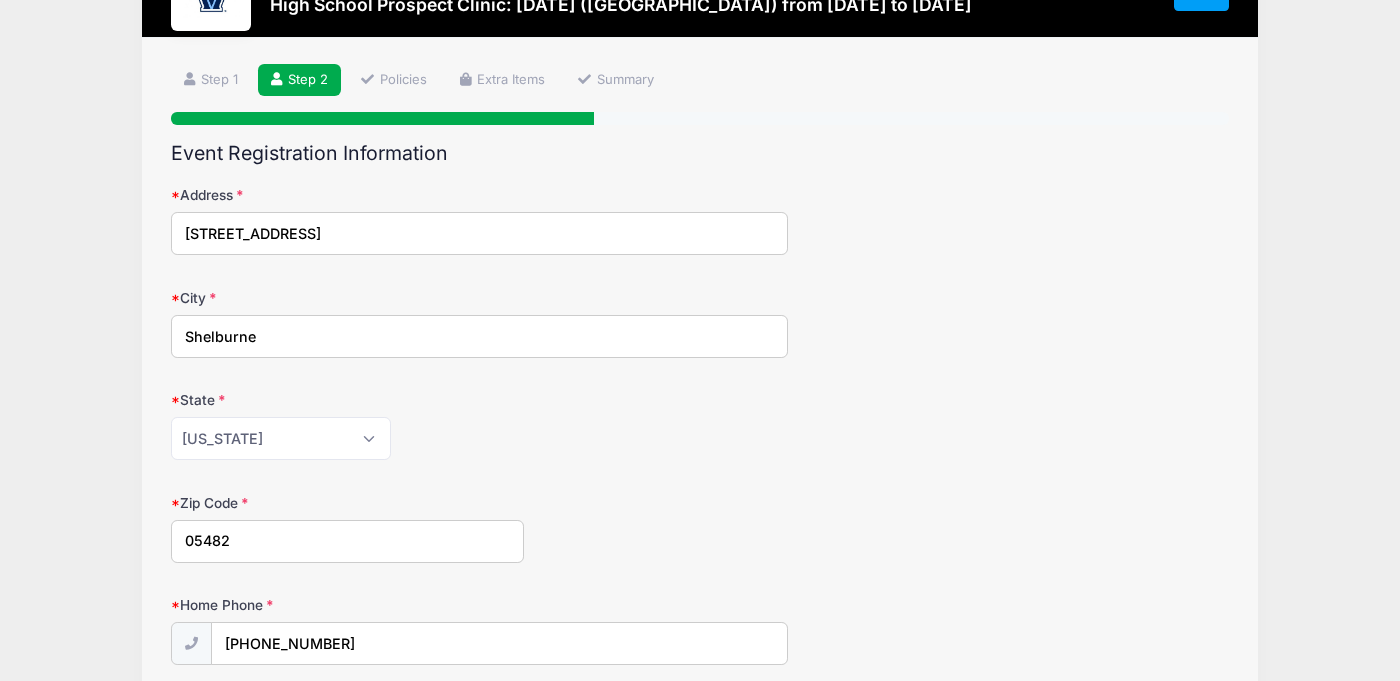 type on "[PHONE_NUMBER]" 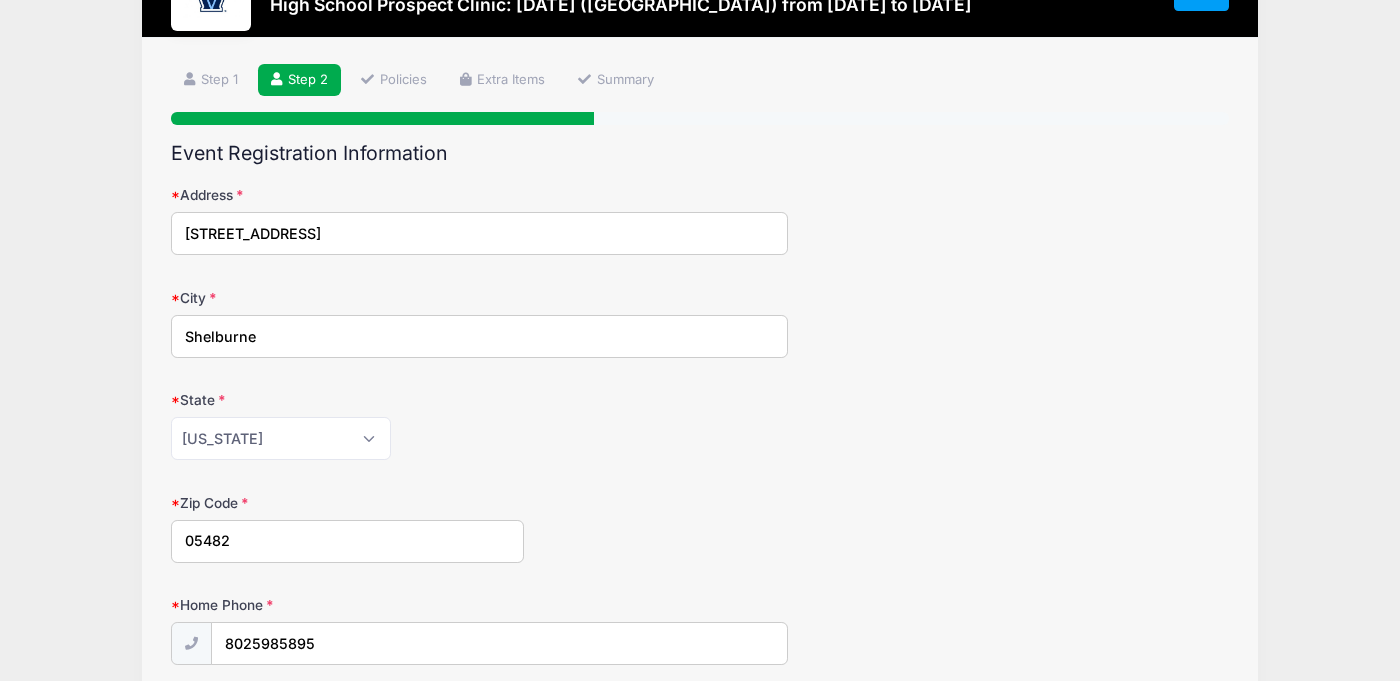 type on "8025985895" 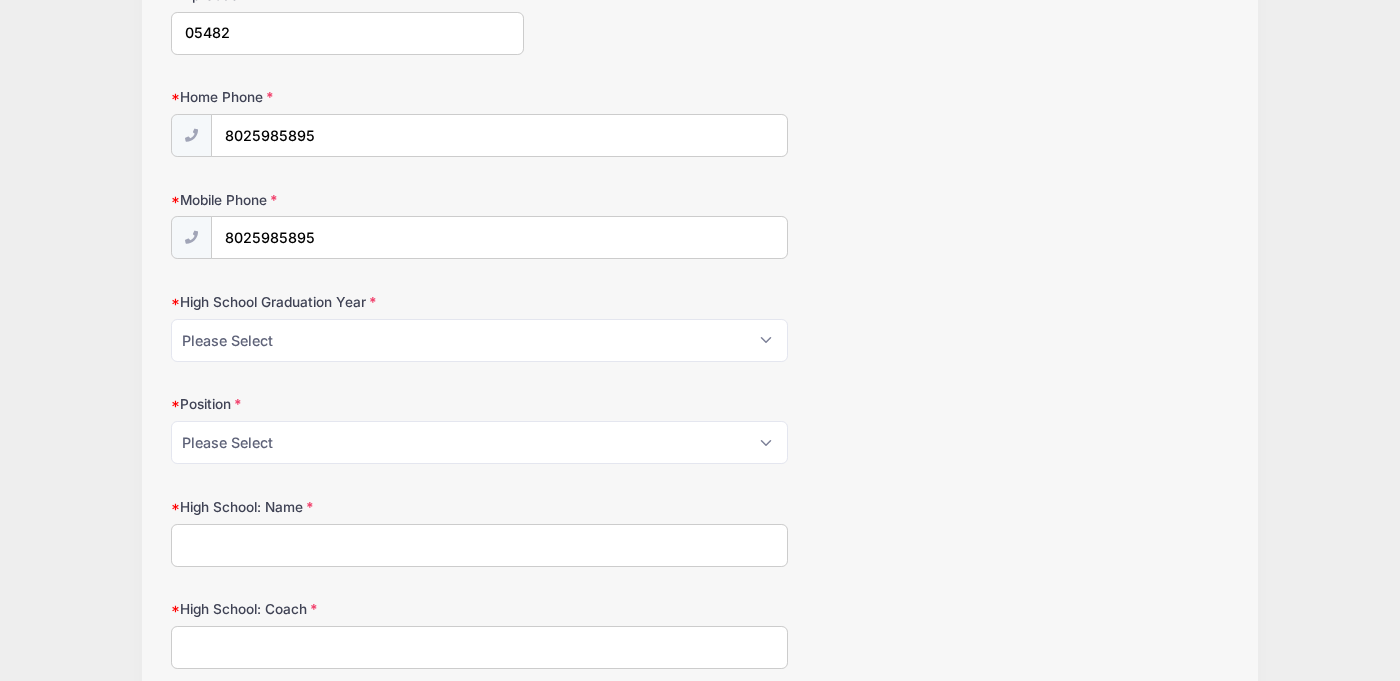 scroll, scrollTop: 623, scrollLeft: 0, axis: vertical 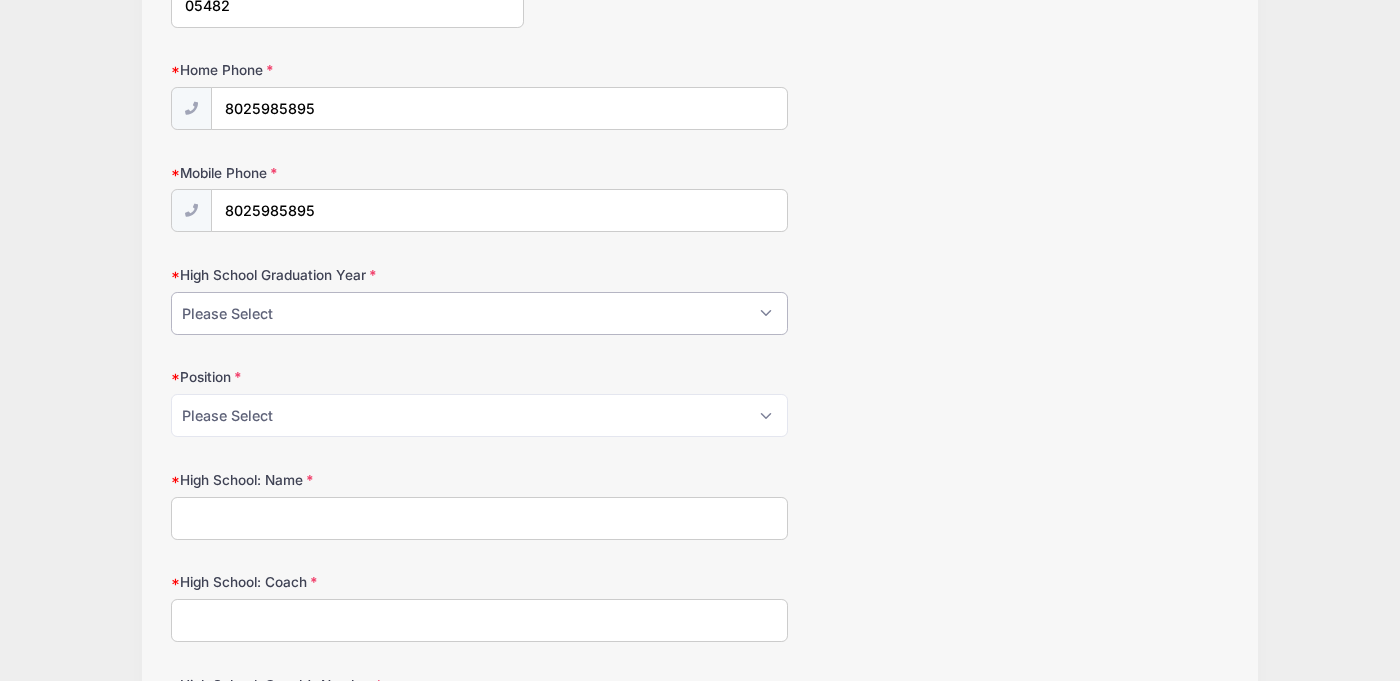 select on "2027" 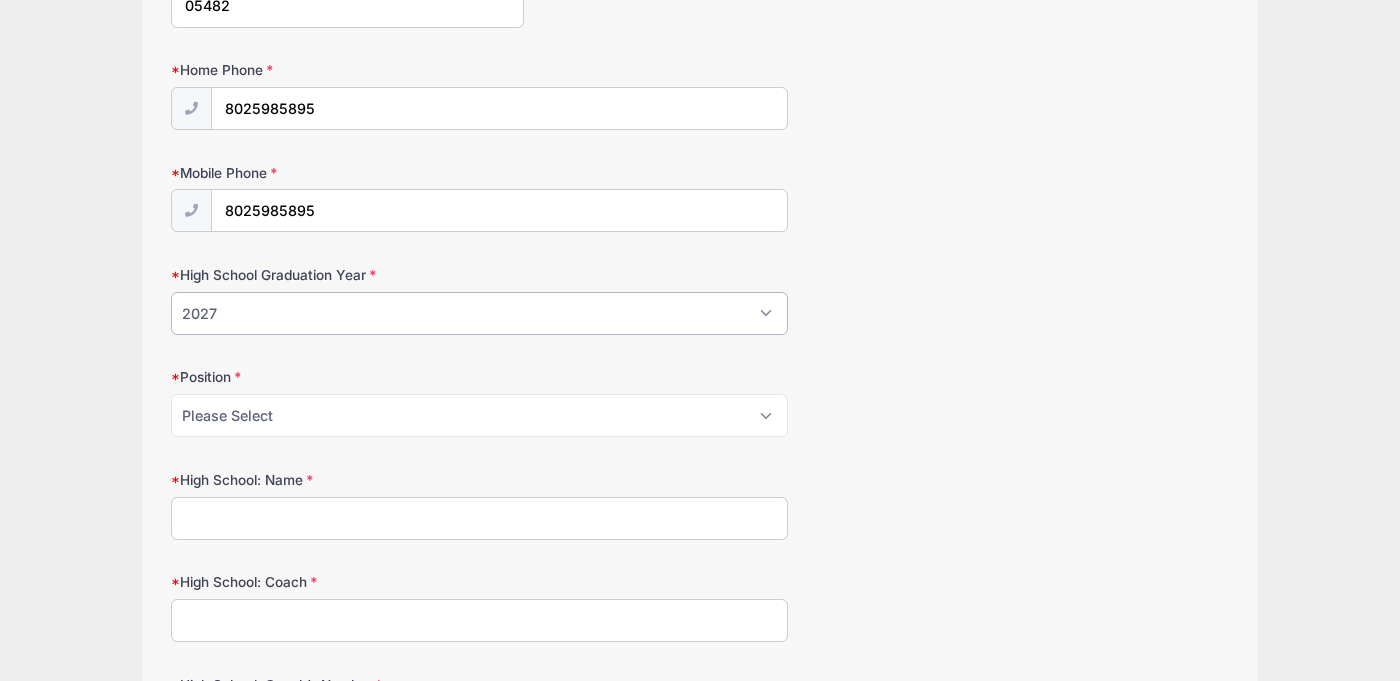 click on "2027" at bounding box center (0, 0) 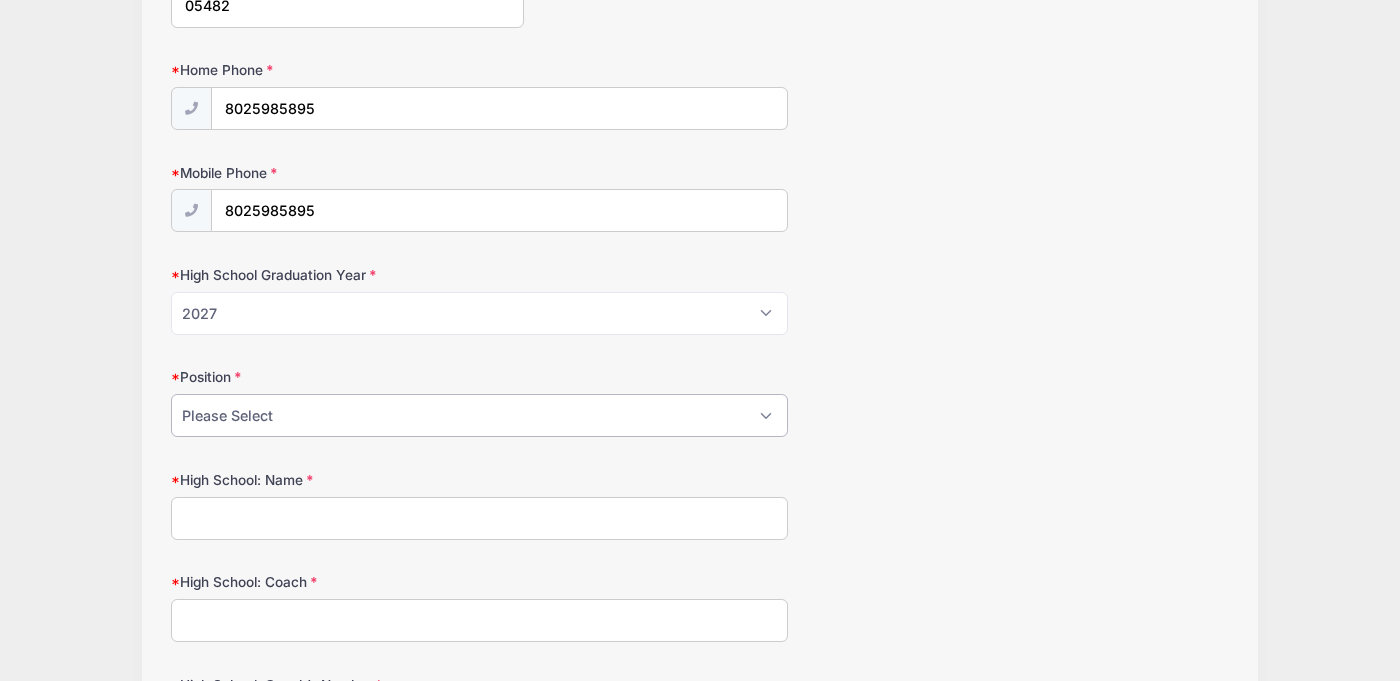 select on "Midfield" 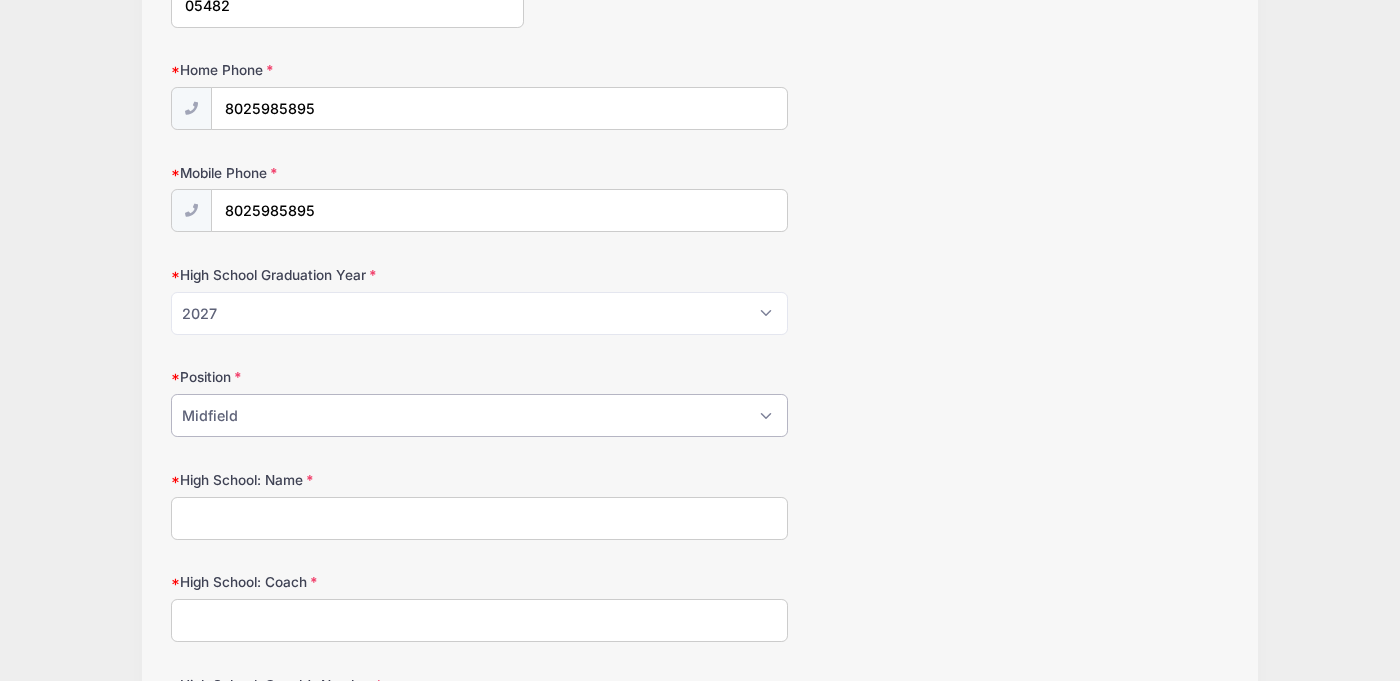 click on "Midfield" at bounding box center (0, 0) 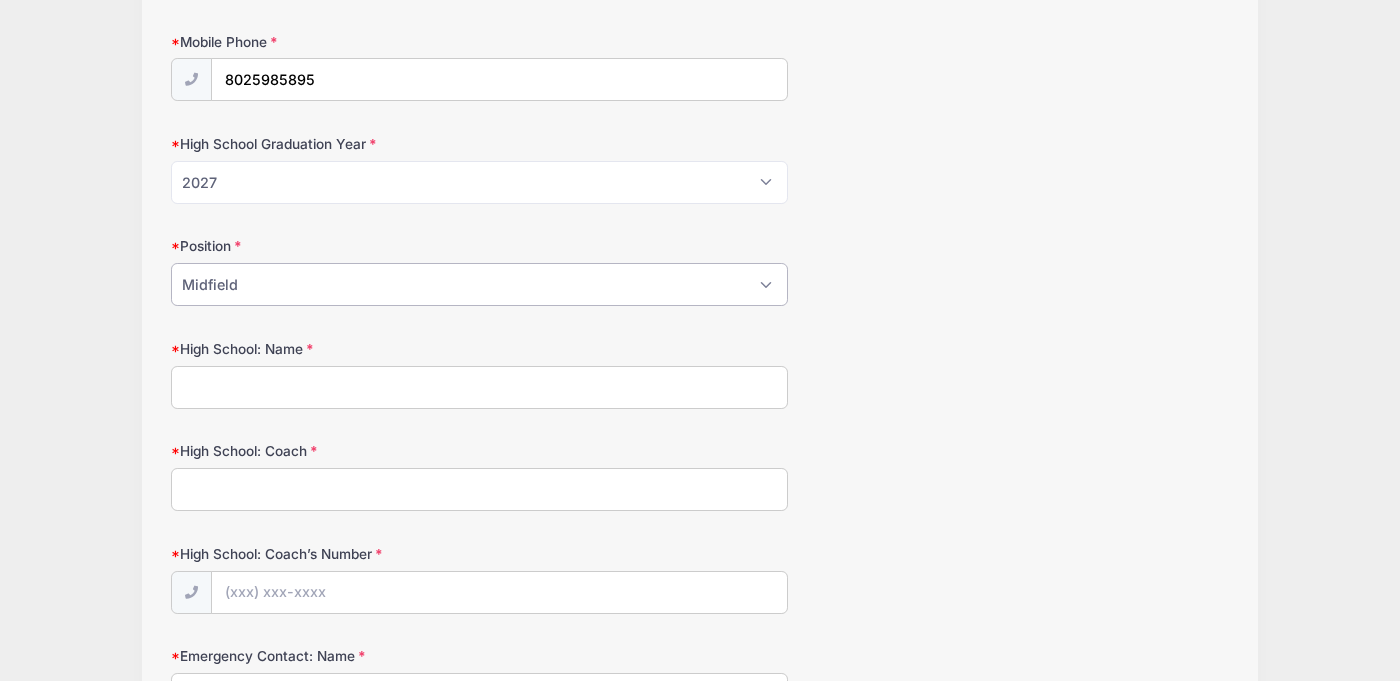 scroll, scrollTop: 760, scrollLeft: 0, axis: vertical 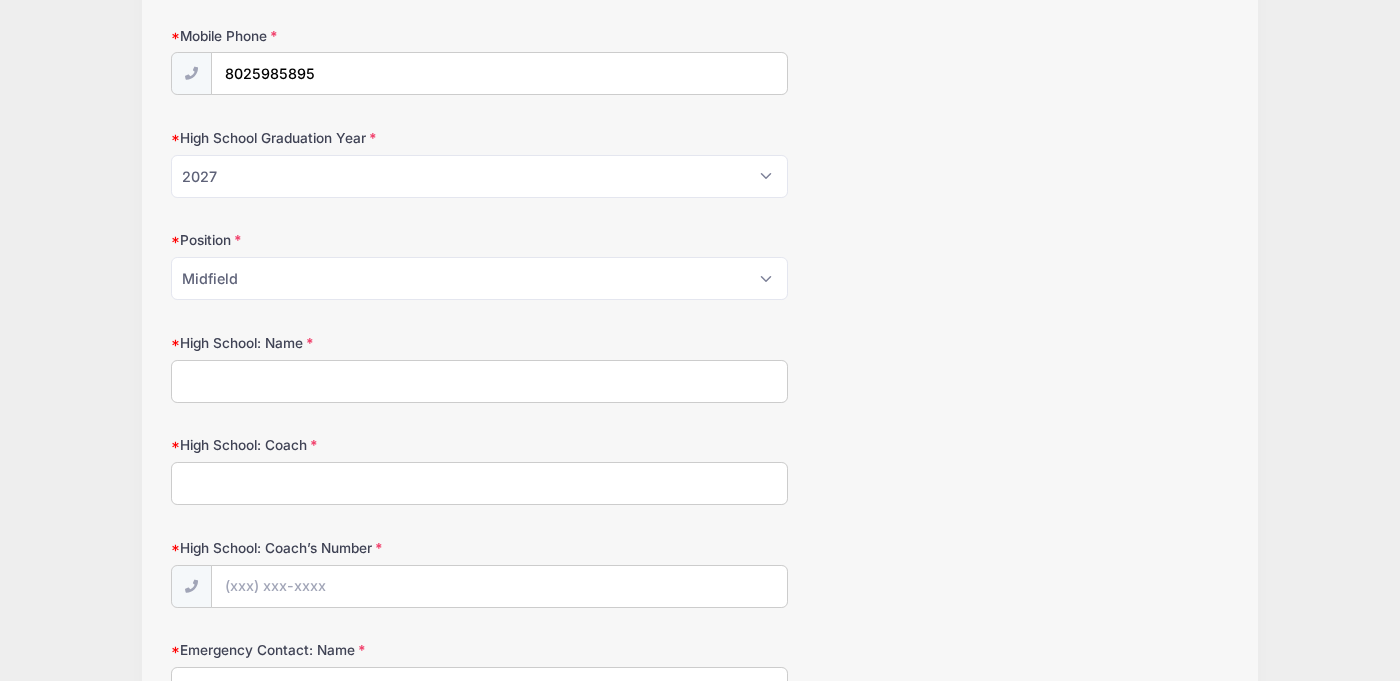click on "High School: Name" at bounding box center [479, 381] 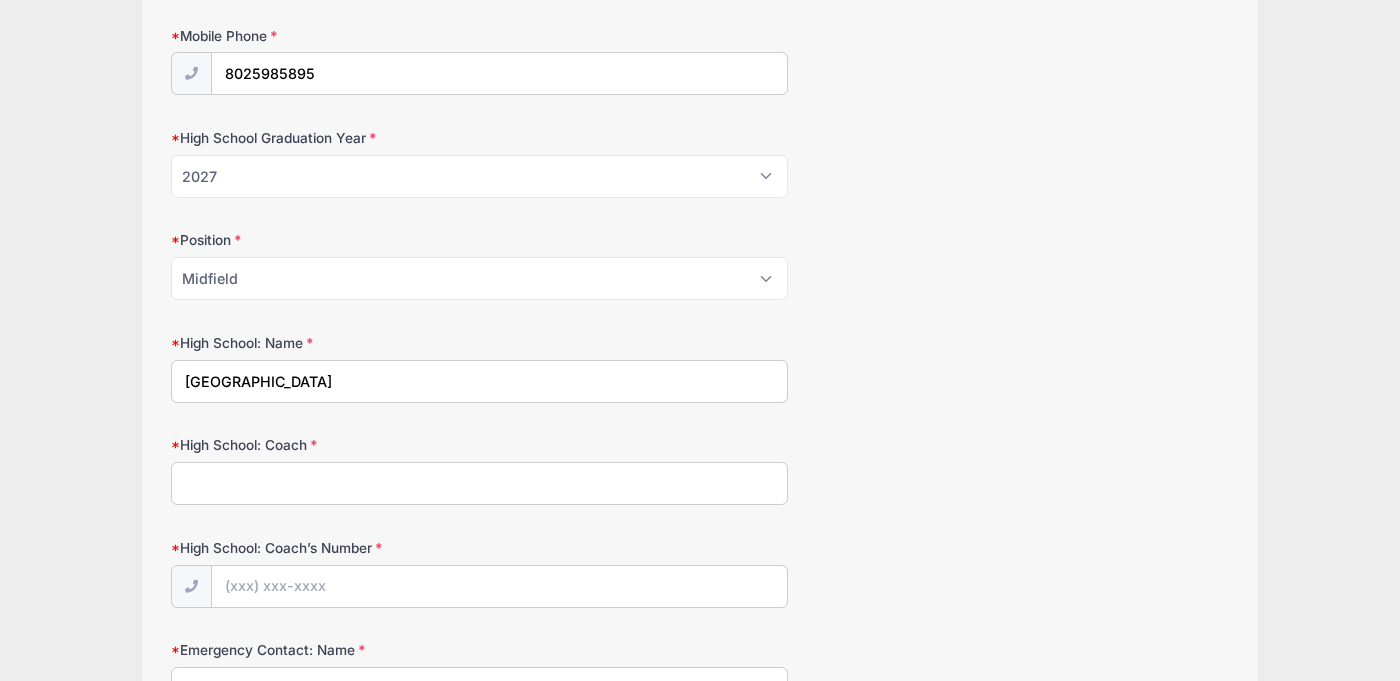 type on "[GEOGRAPHIC_DATA]" 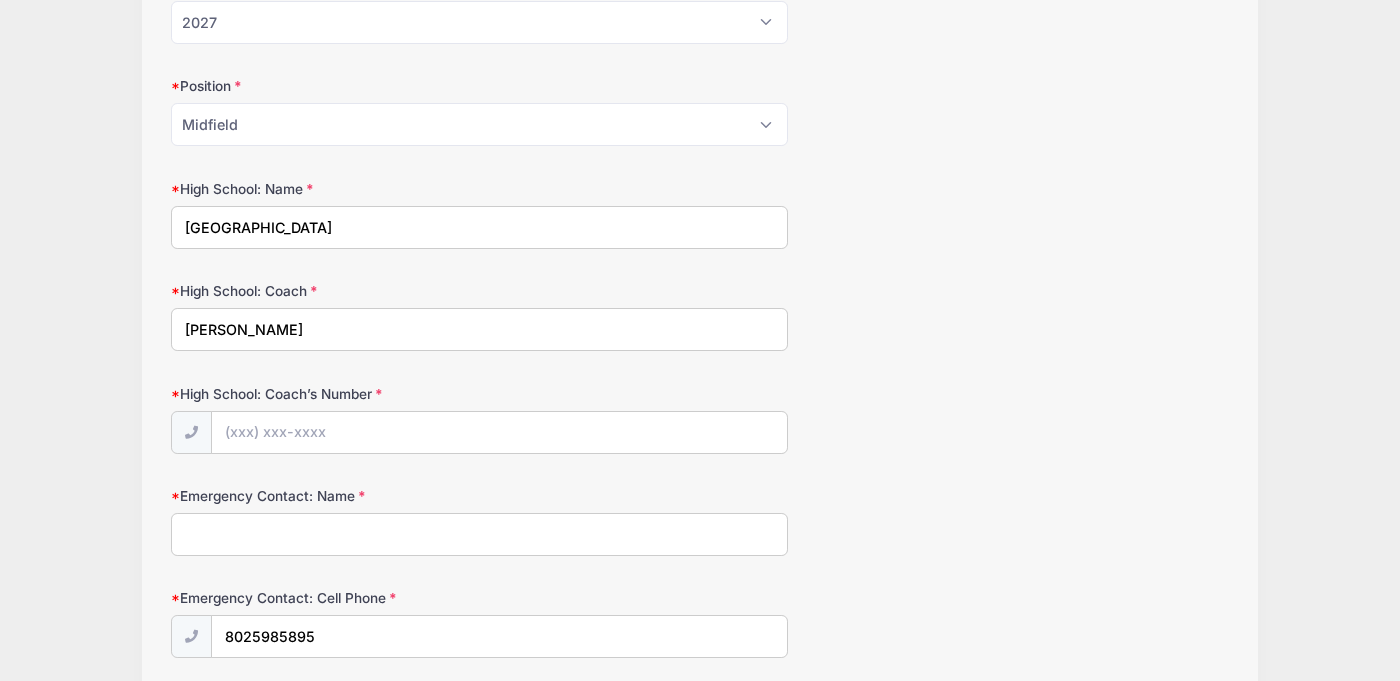 scroll, scrollTop: 941, scrollLeft: 0, axis: vertical 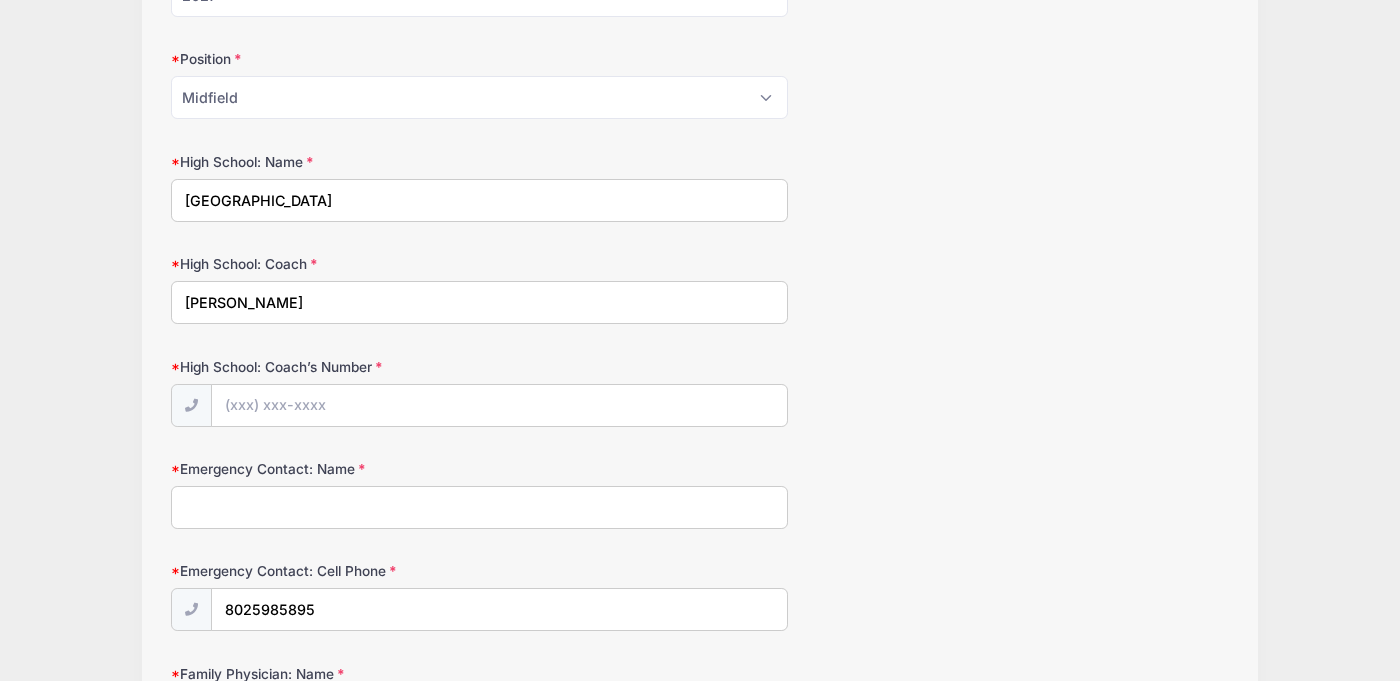 type on "[PERSON_NAME]" 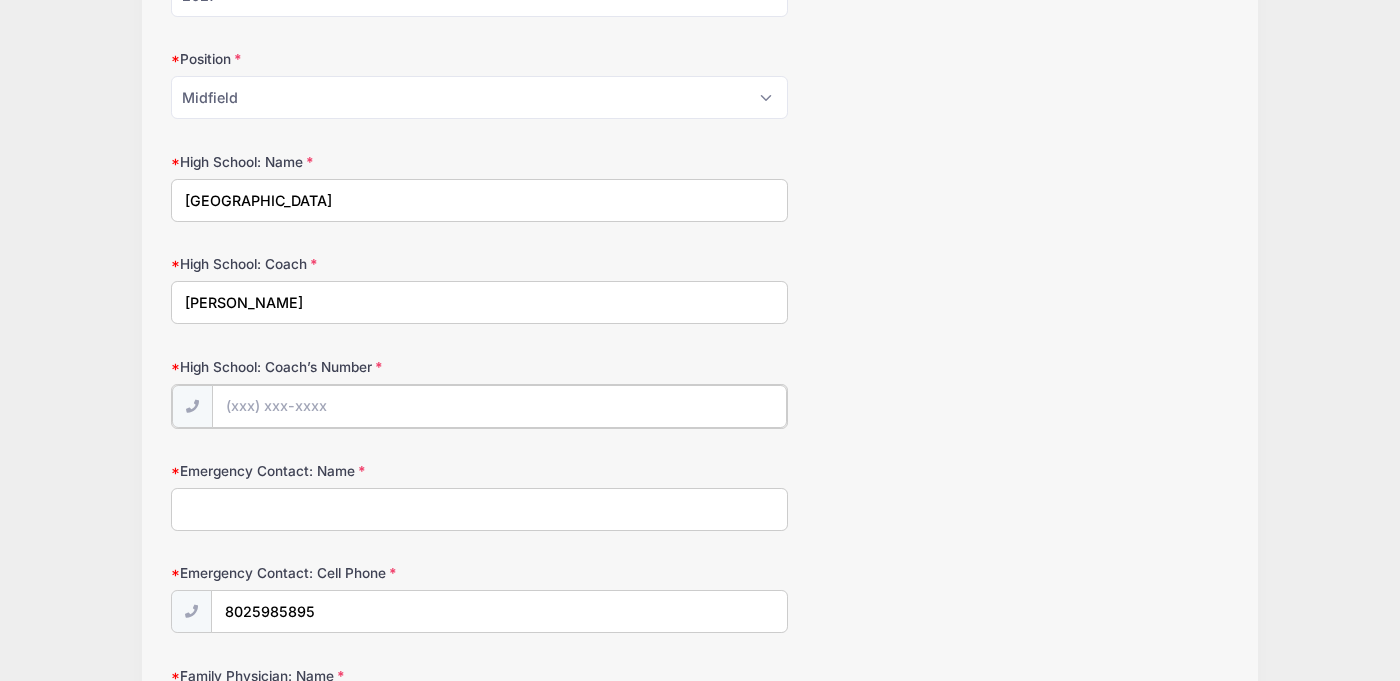 click on "High School: Coach’s Number" at bounding box center [499, 406] 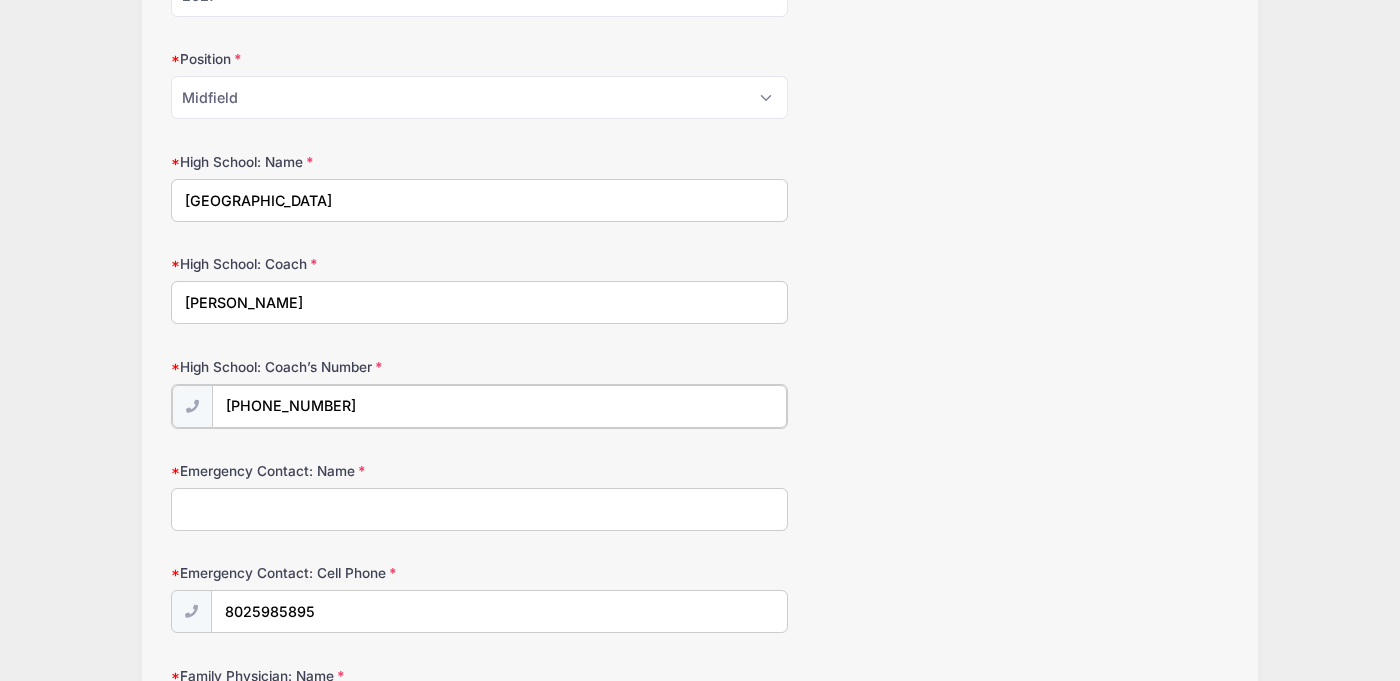type on "[PHONE_NUMBER]" 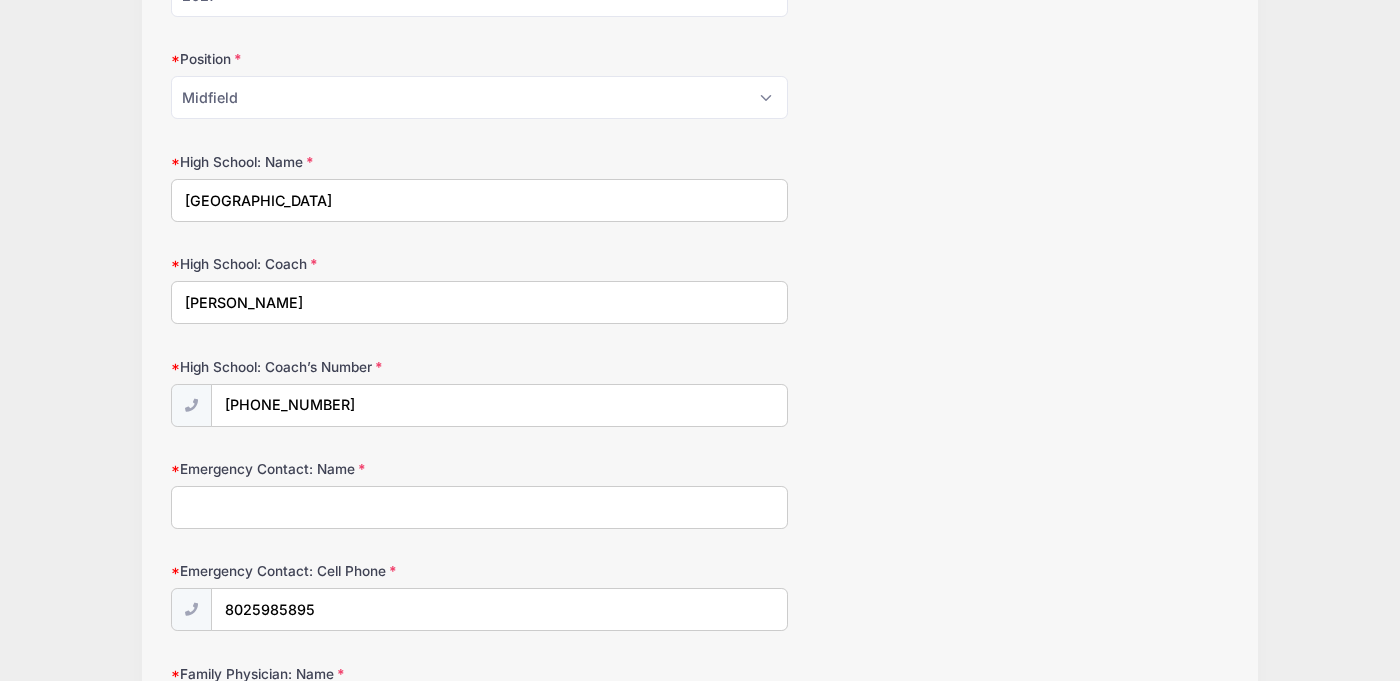click on "Emergency Contact: Name" at bounding box center (479, 507) 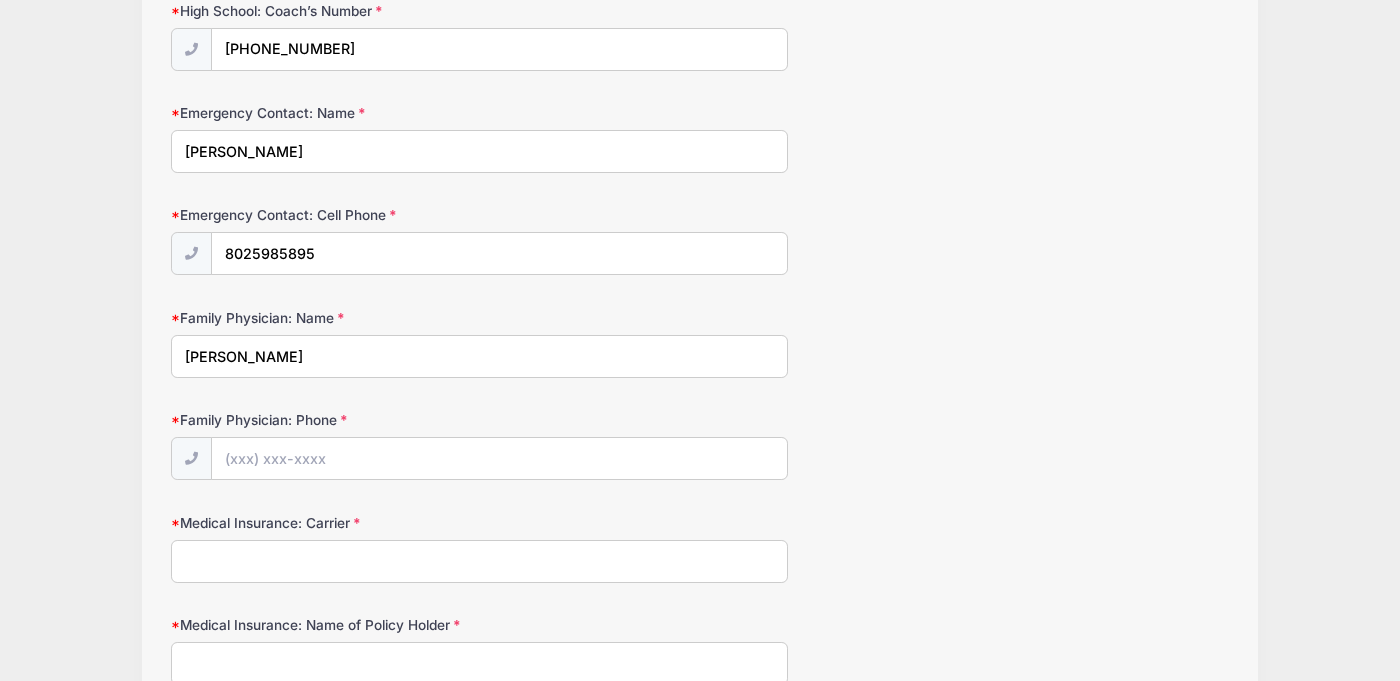 scroll, scrollTop: 1303, scrollLeft: 0, axis: vertical 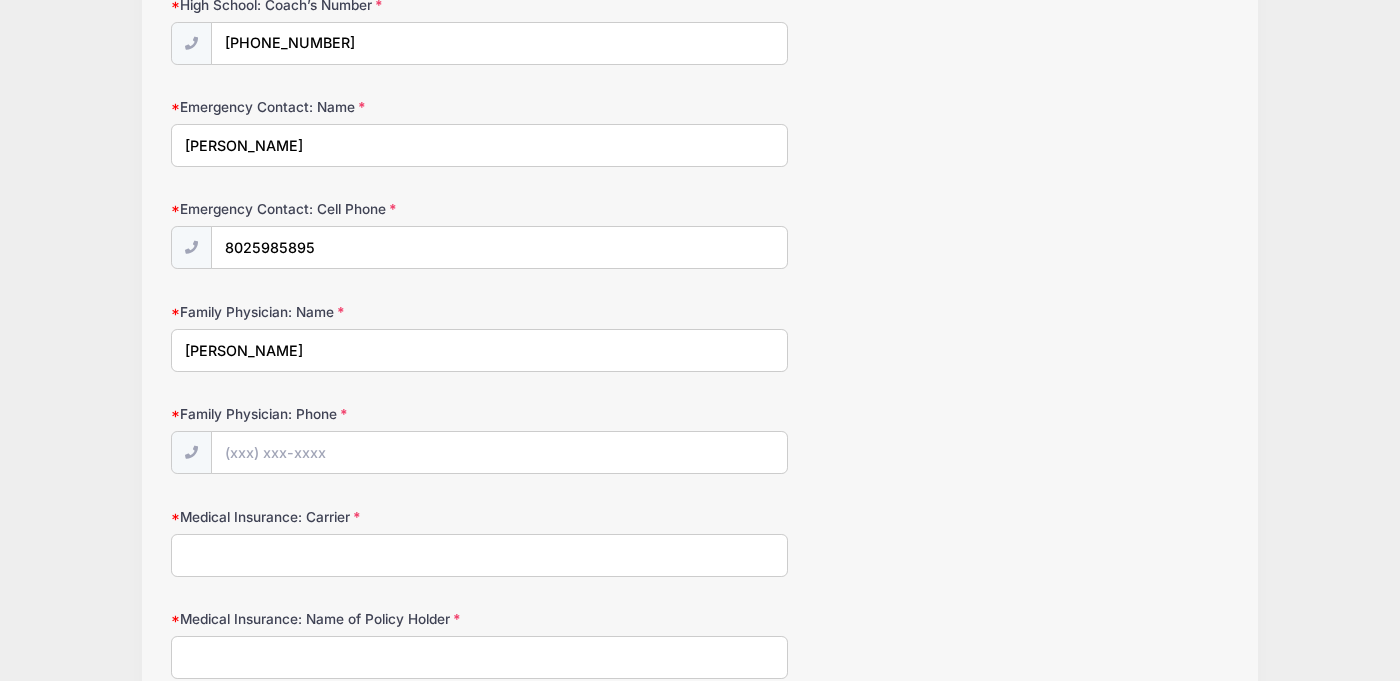 type on "[PERSON_NAME]" 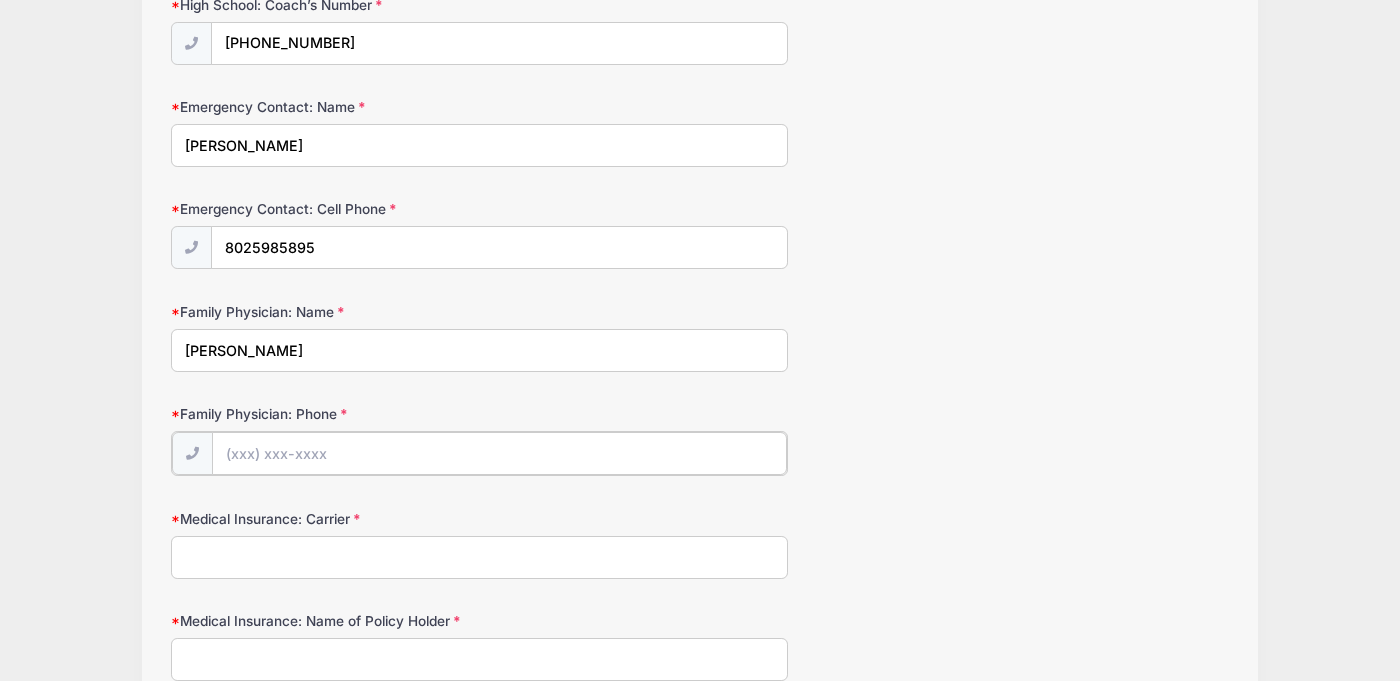 click on "Family Physician: Phone" at bounding box center (499, 453) 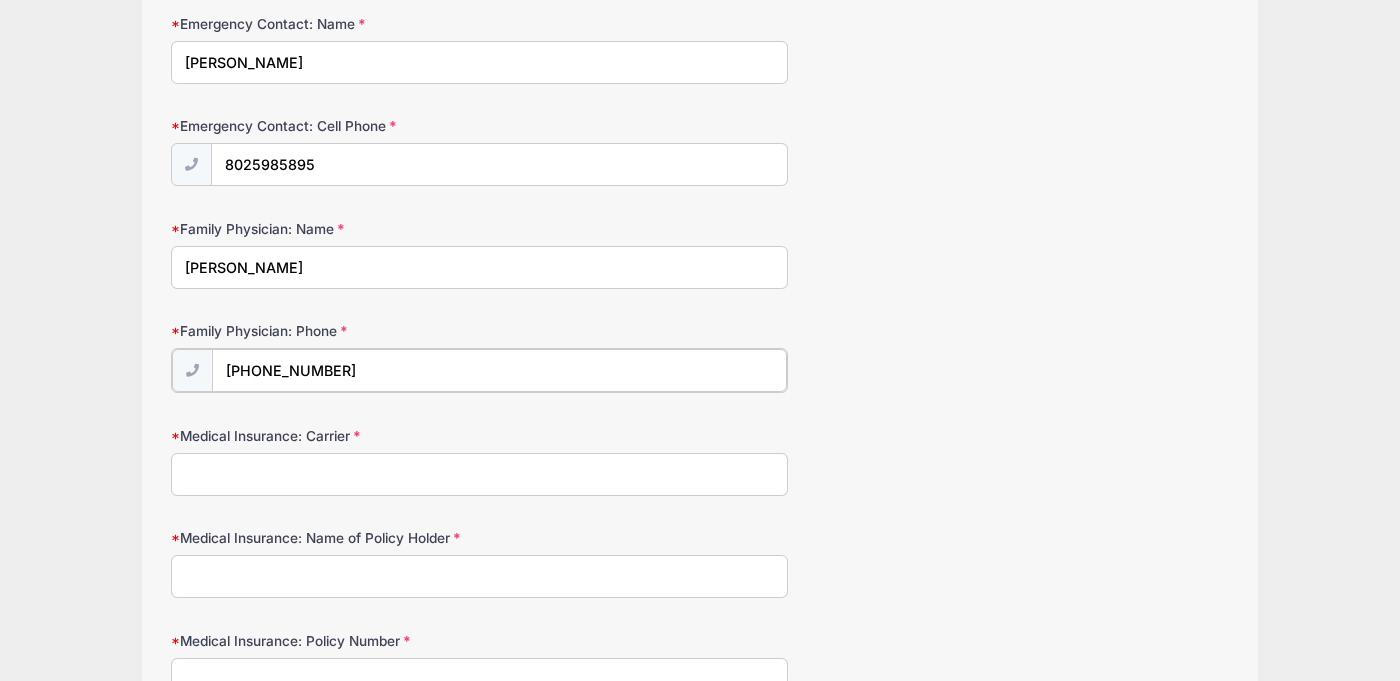 scroll, scrollTop: 1399, scrollLeft: 0, axis: vertical 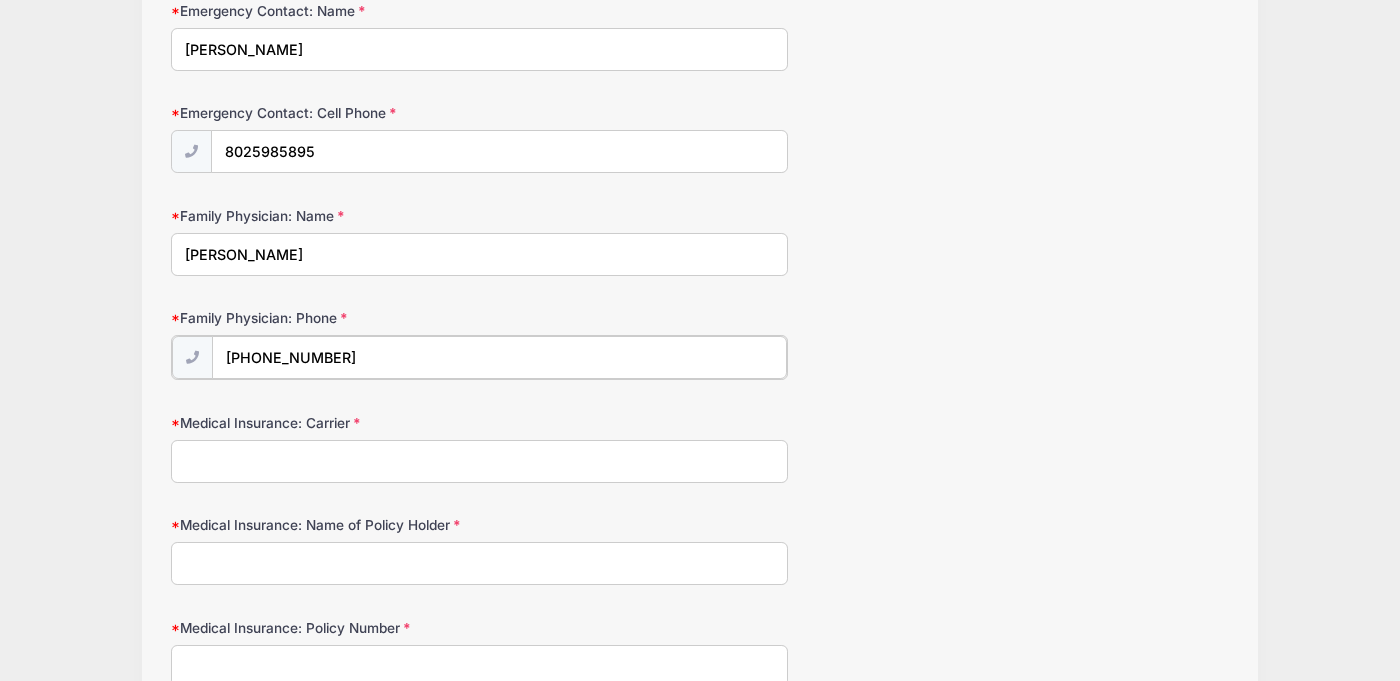 type on "[PHONE_NUMBER]" 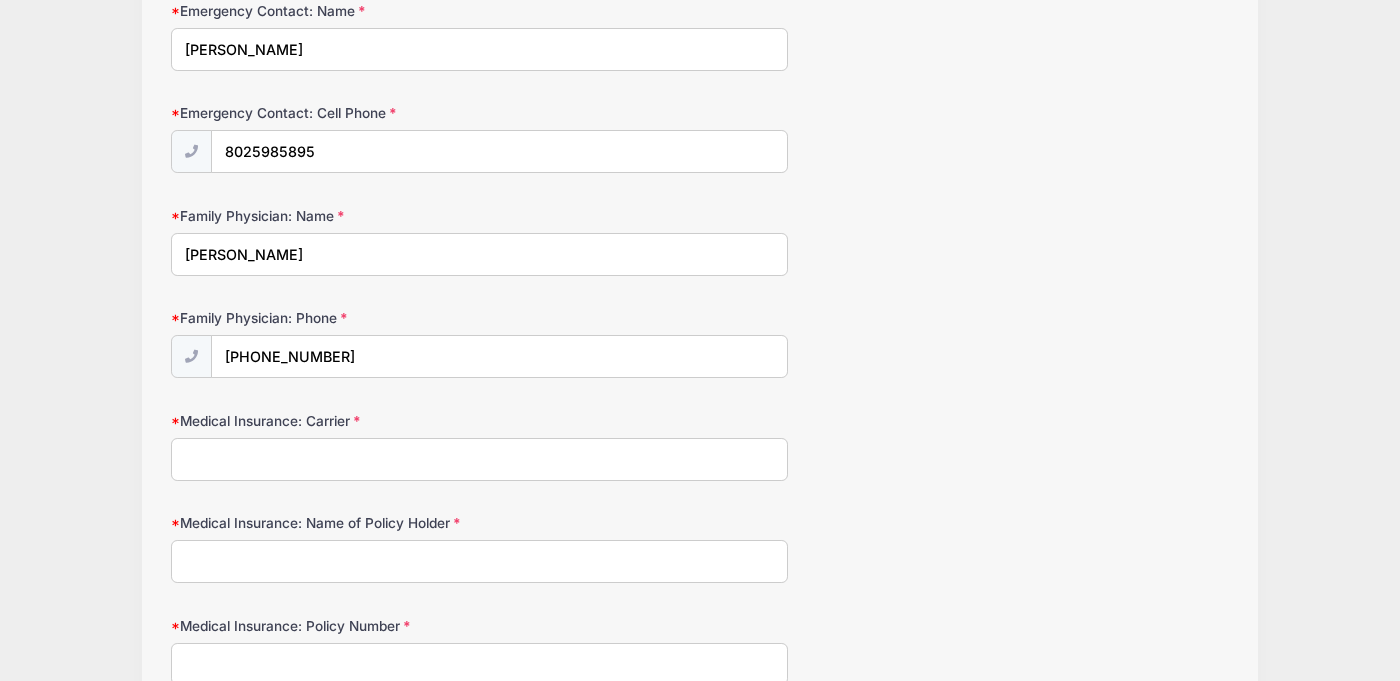 click on "Medical Insurance: Carrier" at bounding box center (479, 459) 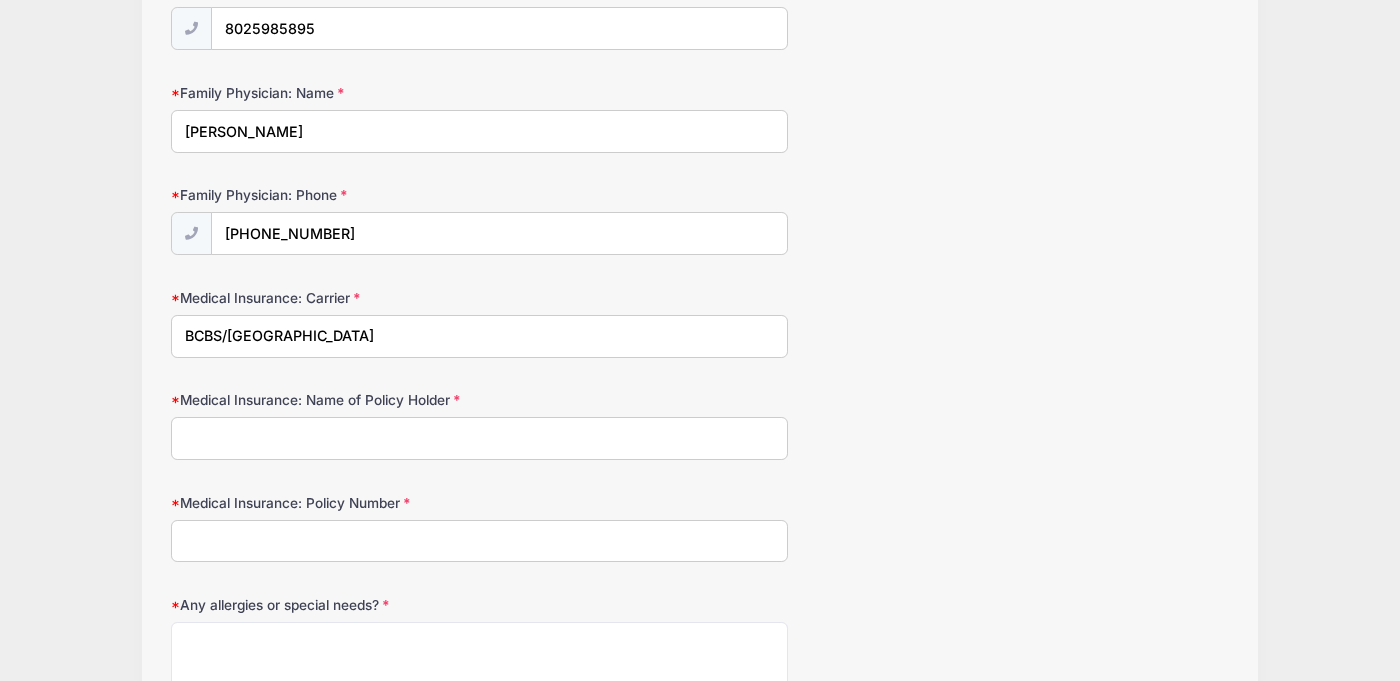 scroll, scrollTop: 1557, scrollLeft: 0, axis: vertical 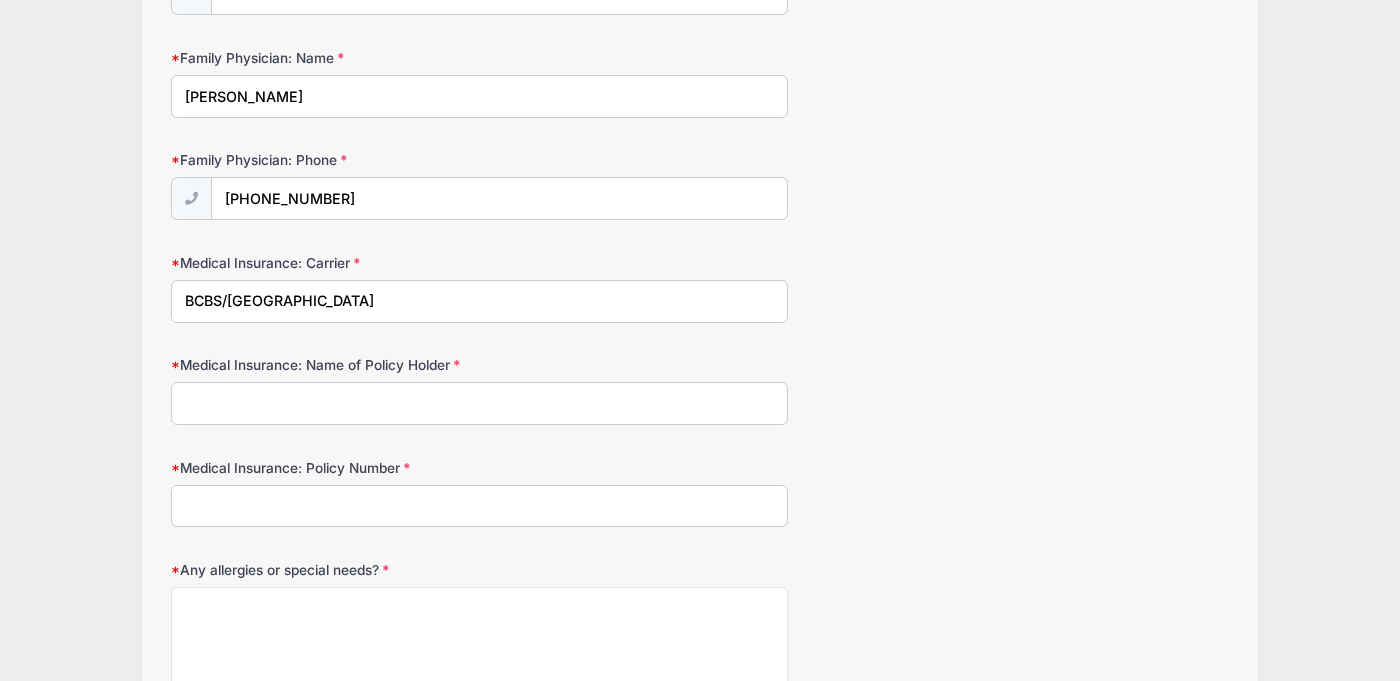 type on "BCBS/[GEOGRAPHIC_DATA]" 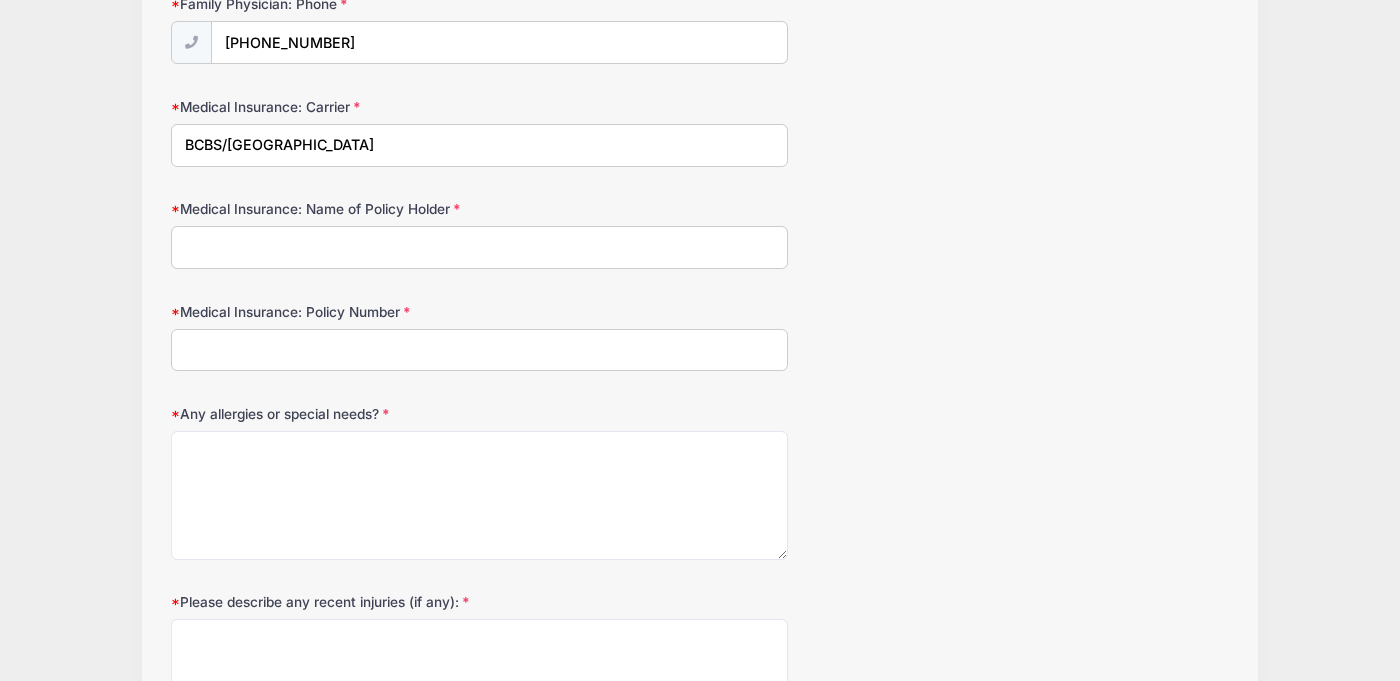 scroll, scrollTop: 1720, scrollLeft: 0, axis: vertical 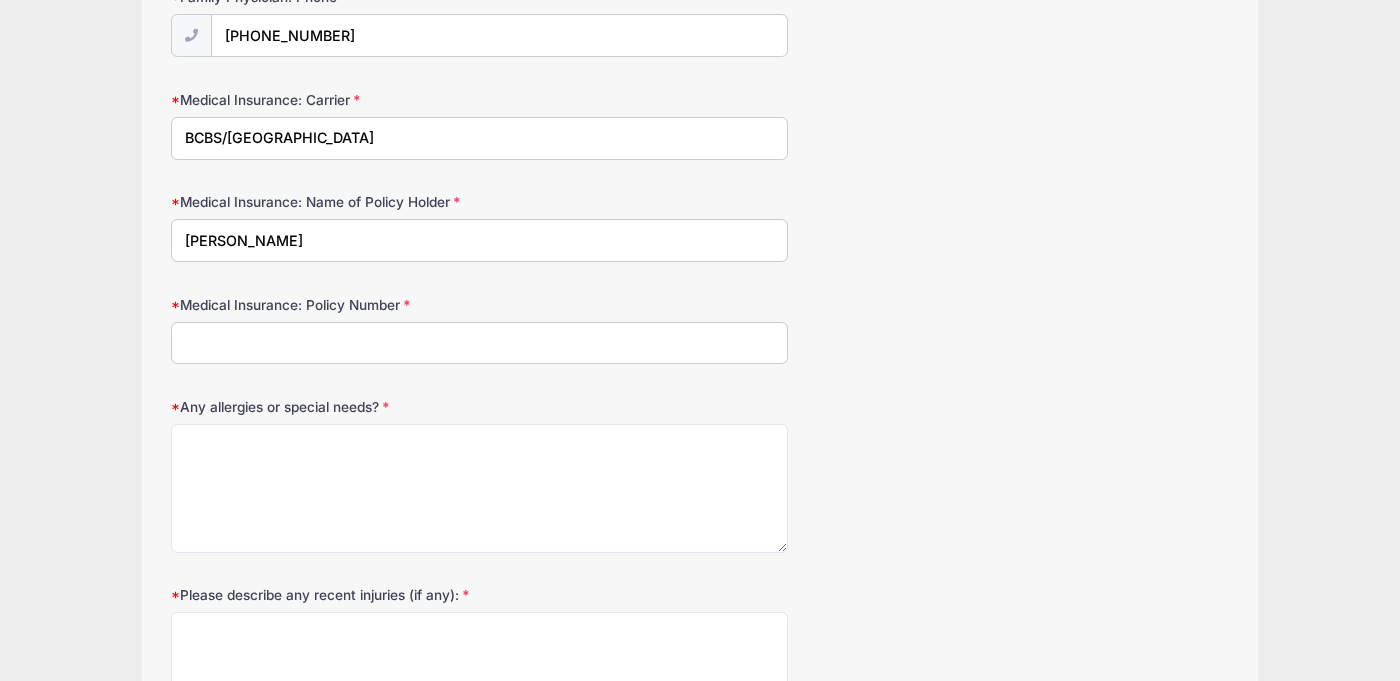 type on "[PERSON_NAME]" 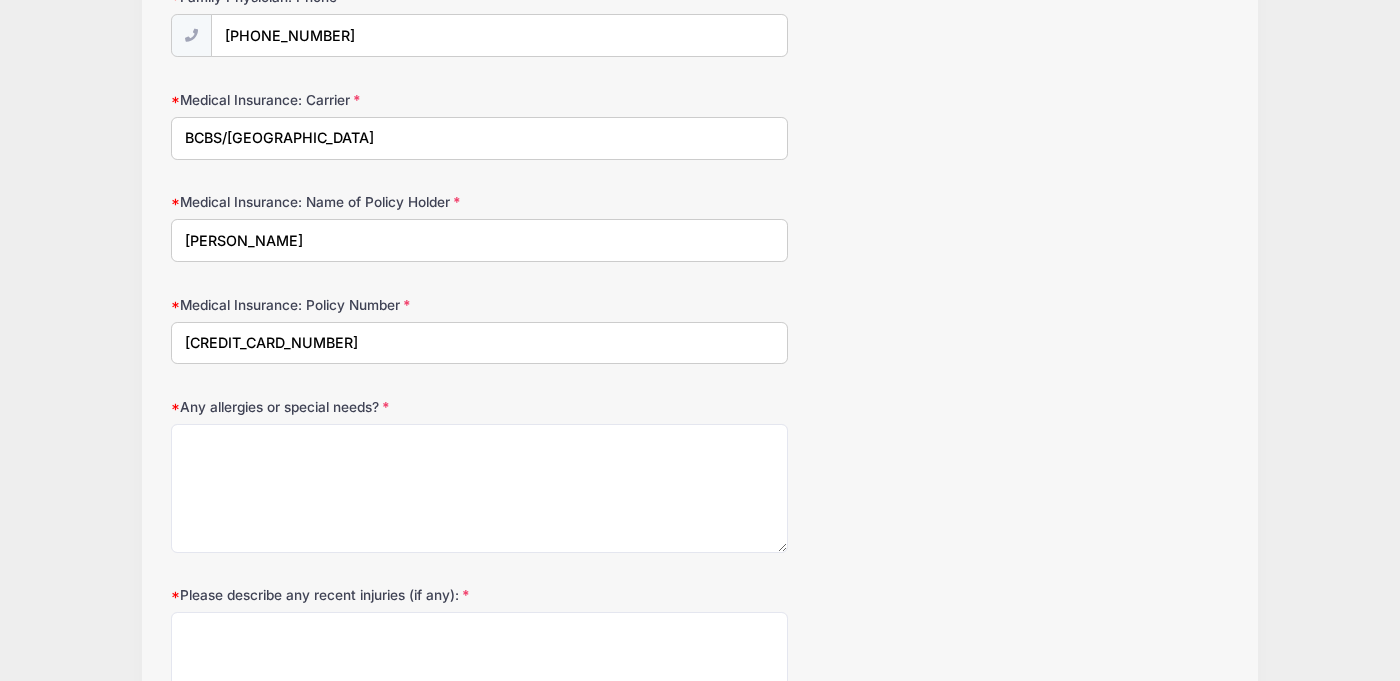 type on "[CREDIT_CARD_NUMBER]" 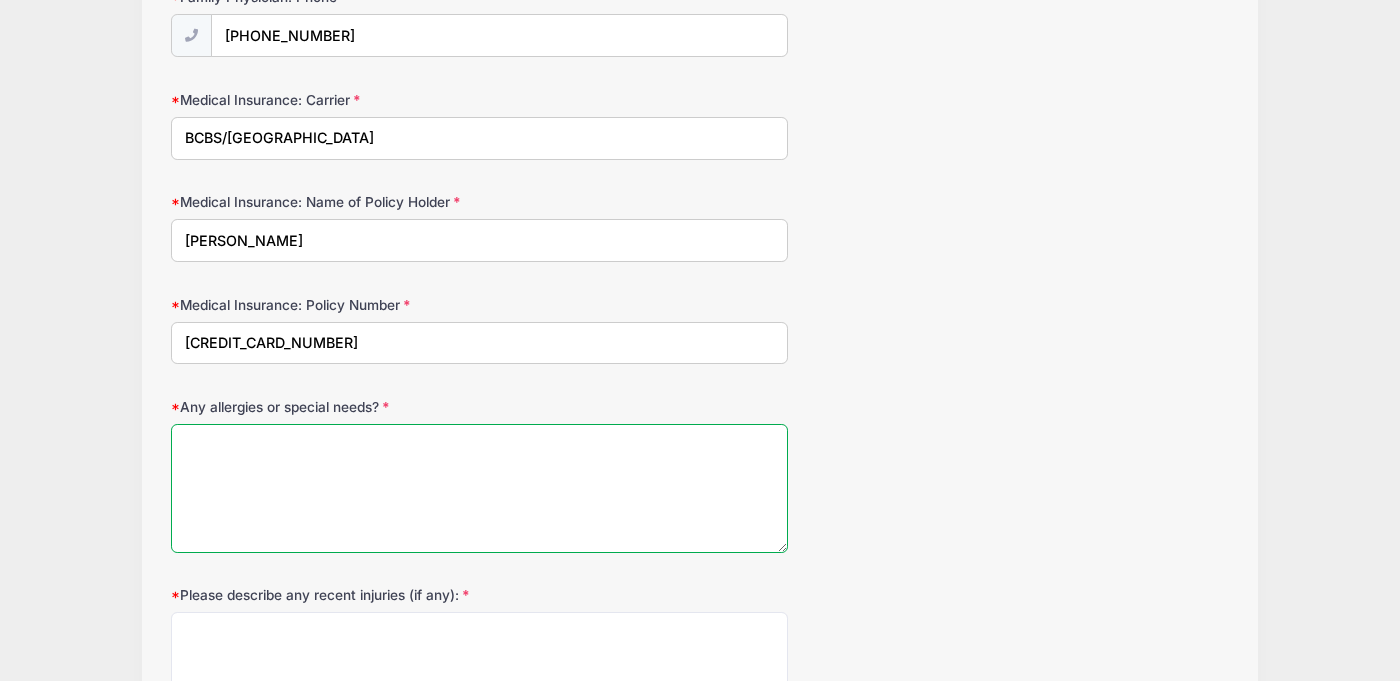 click on "Any allergies or special needs?" at bounding box center (479, 488) 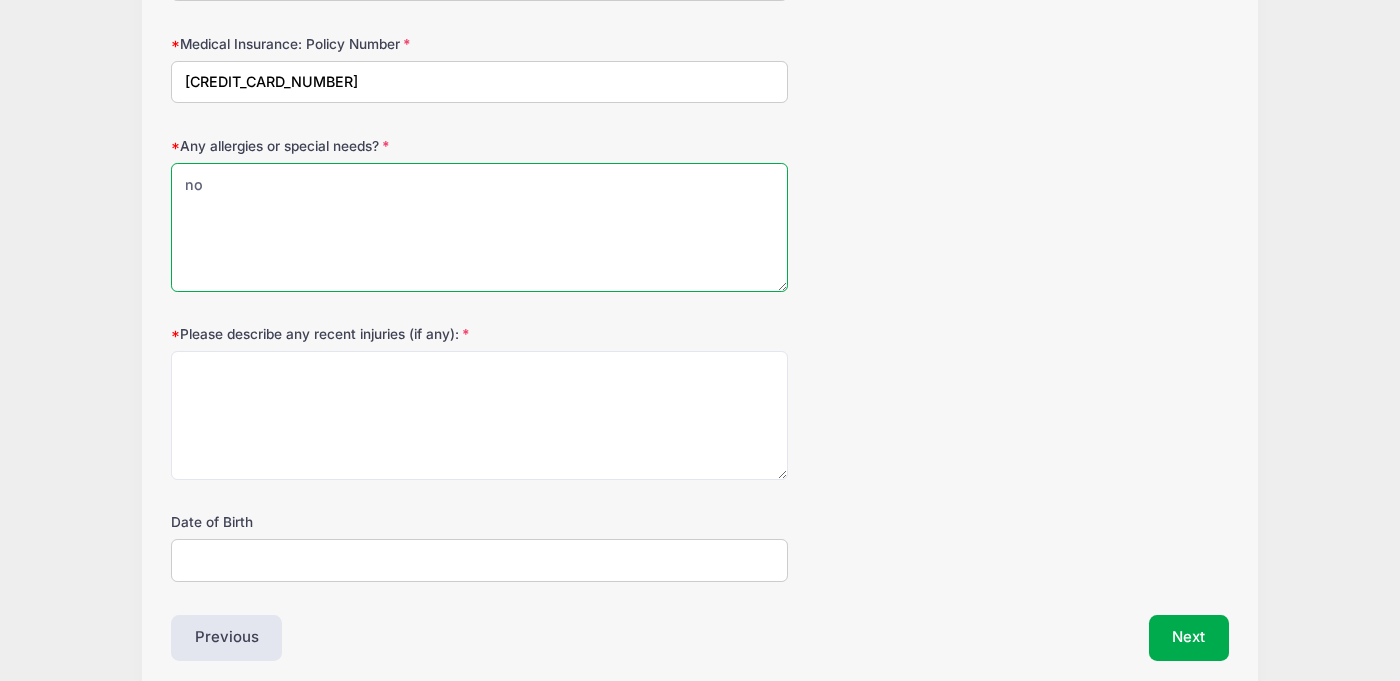 scroll, scrollTop: 1989, scrollLeft: 0, axis: vertical 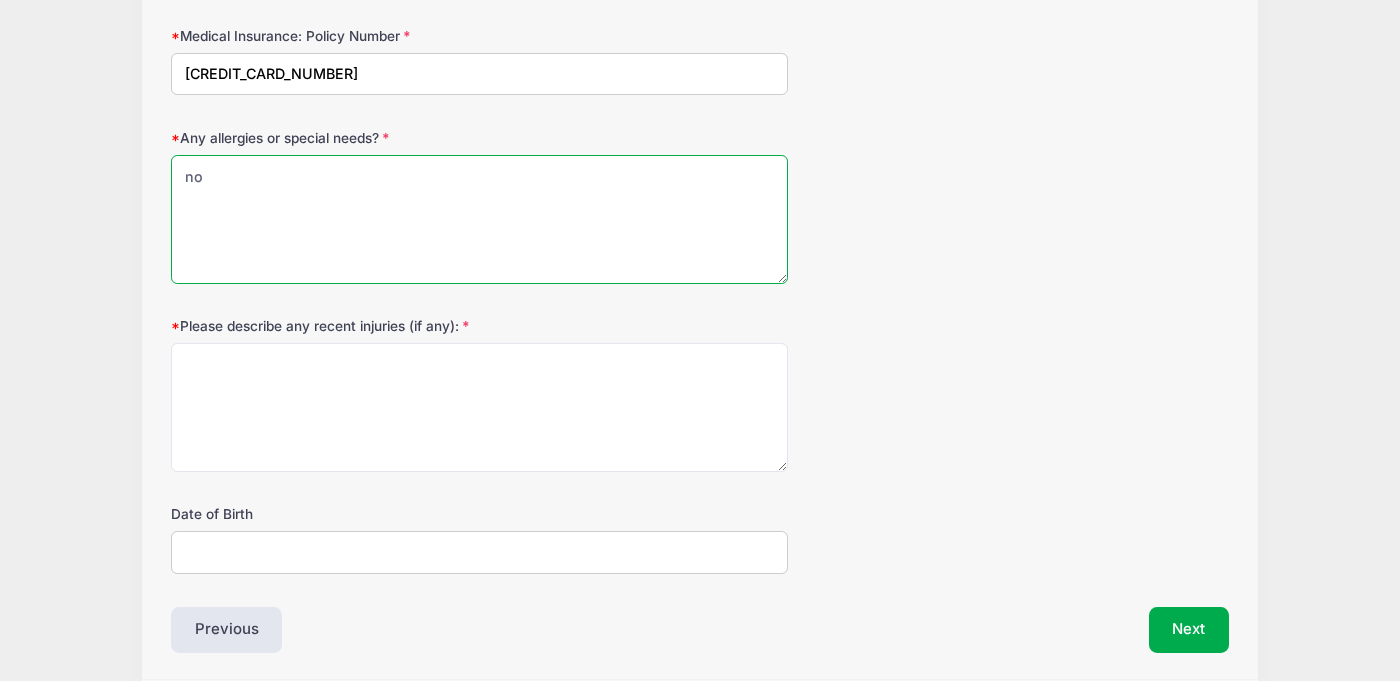 type on "no" 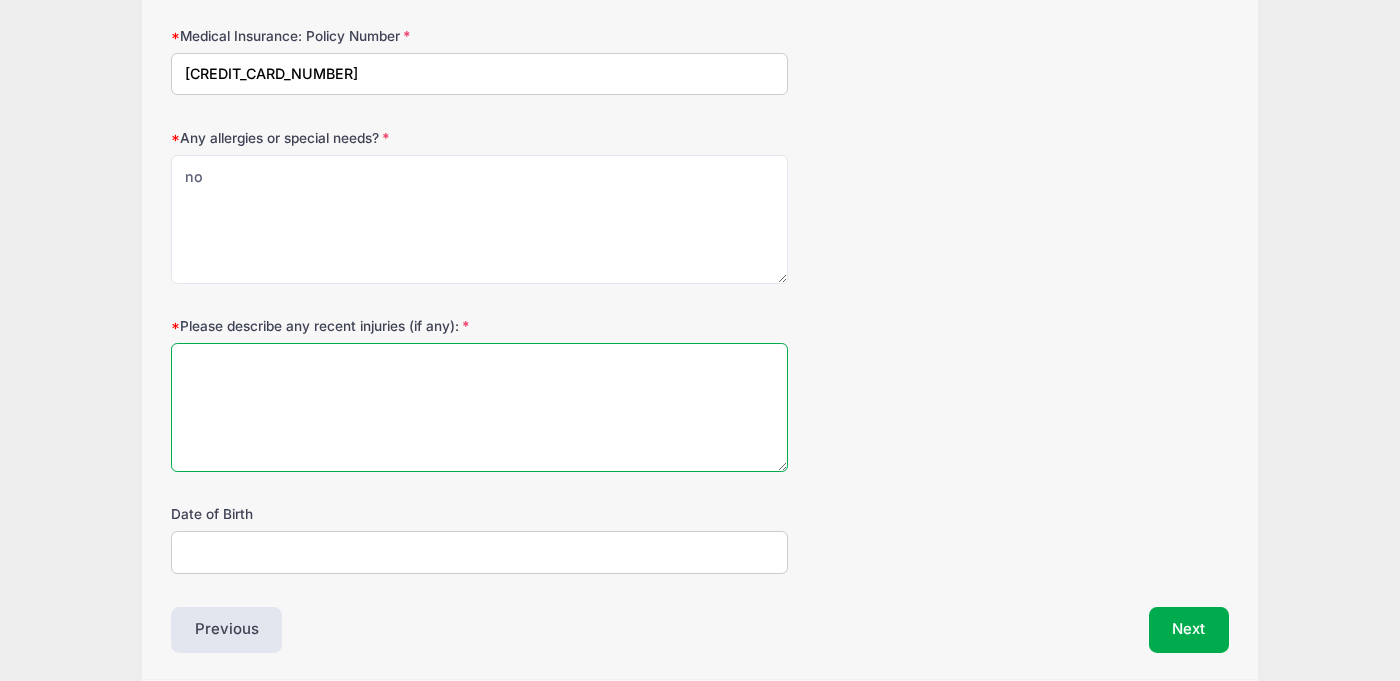 click on "Please describe any recent injuries (if any):" at bounding box center (479, 407) 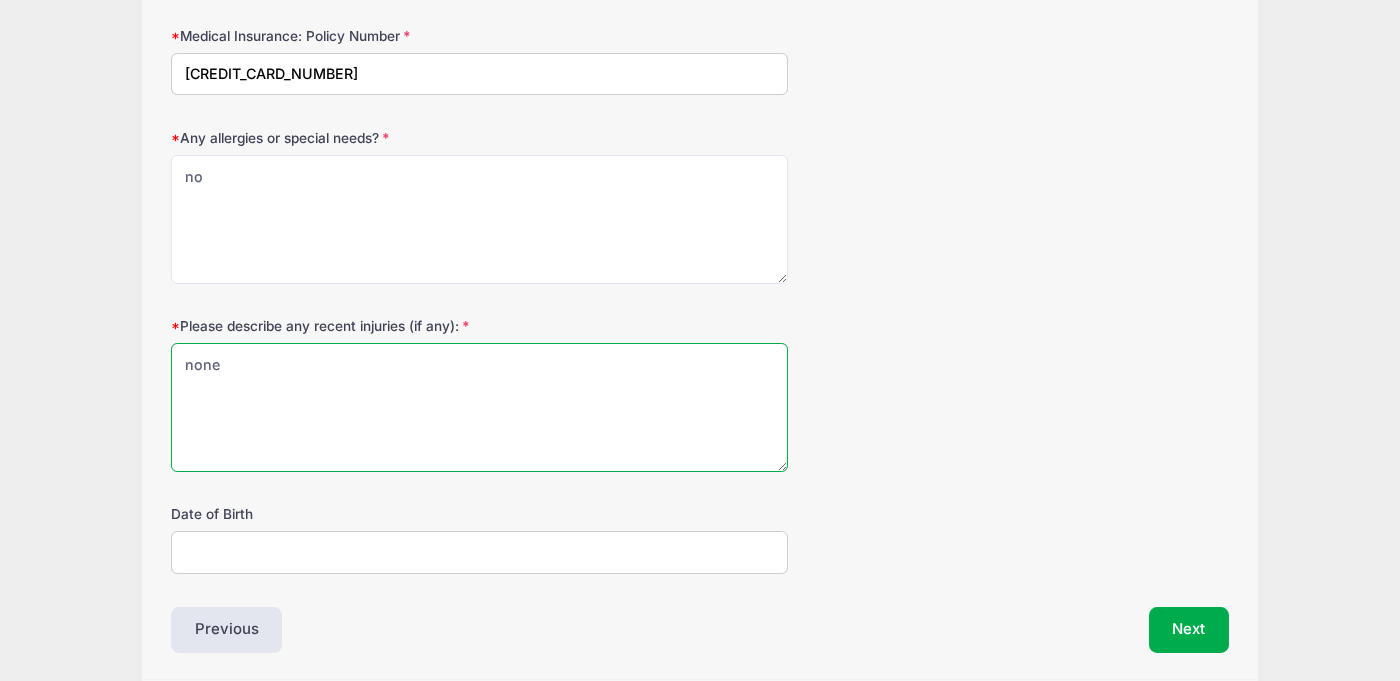 scroll, scrollTop: 2065, scrollLeft: 0, axis: vertical 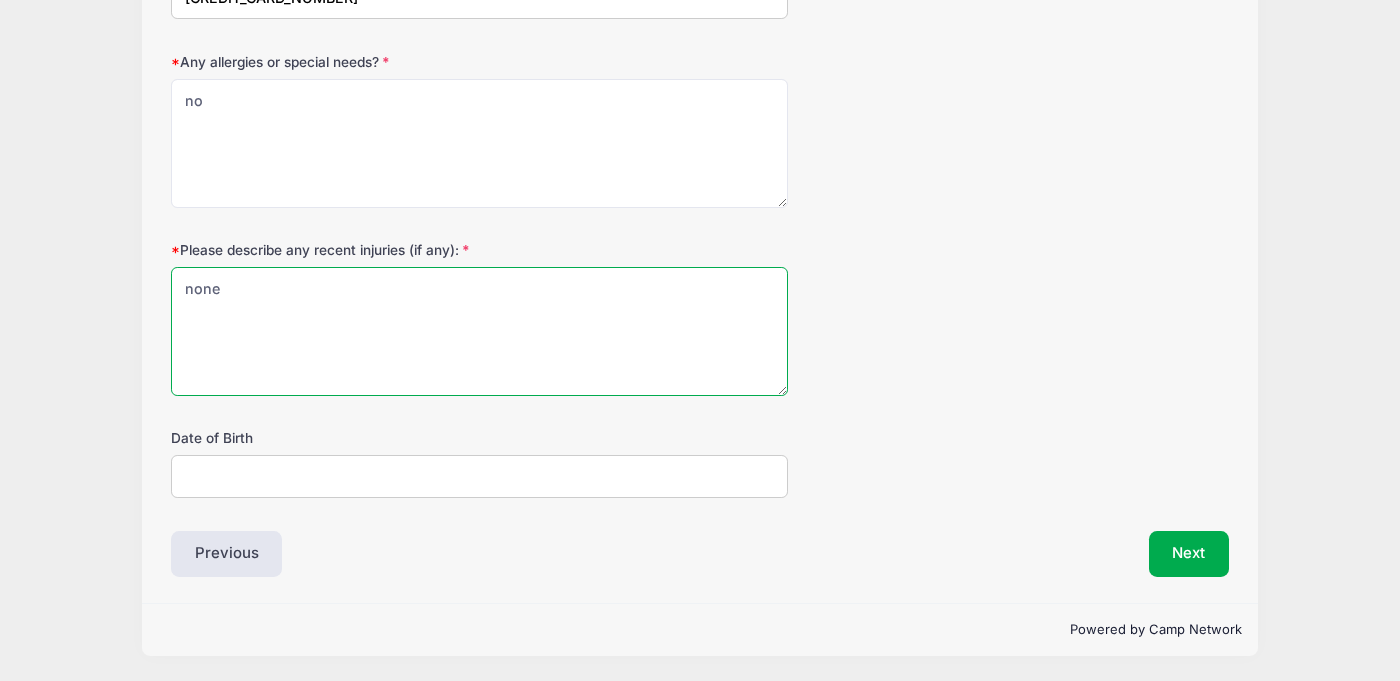 type on "none" 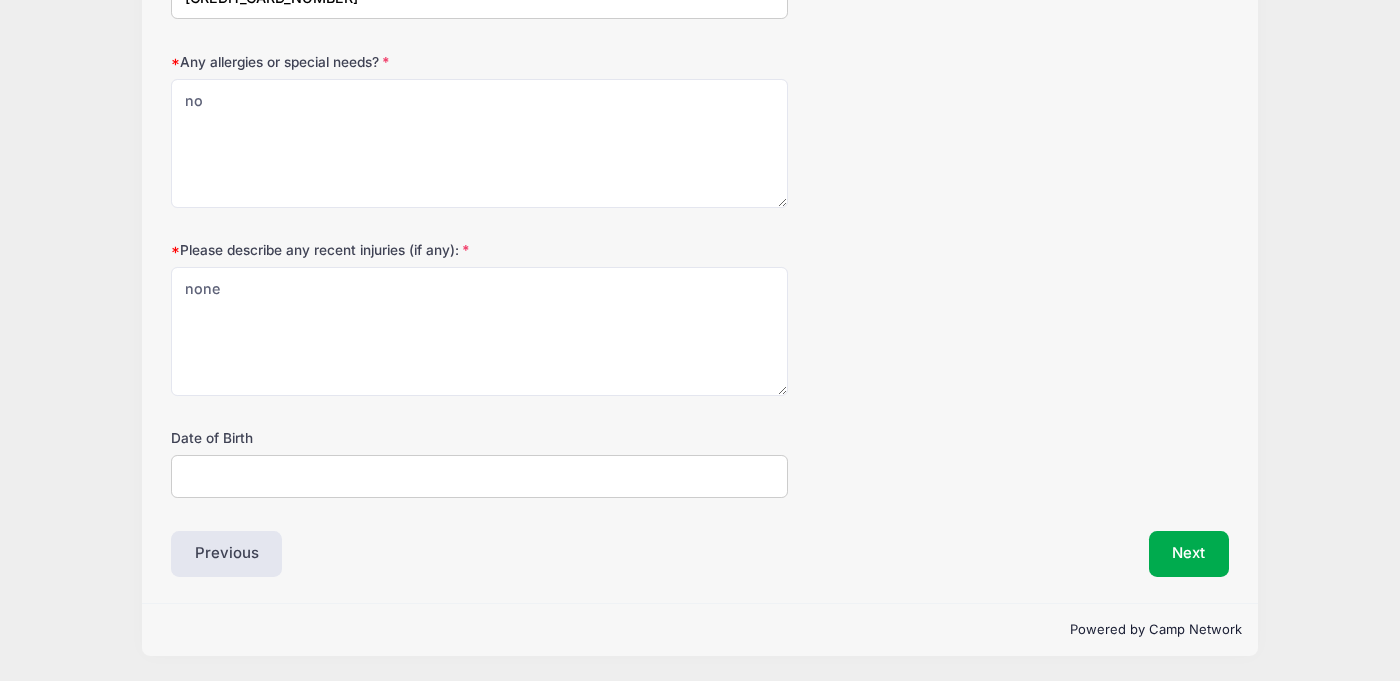 click on "Date of Birth" at bounding box center (479, 476) 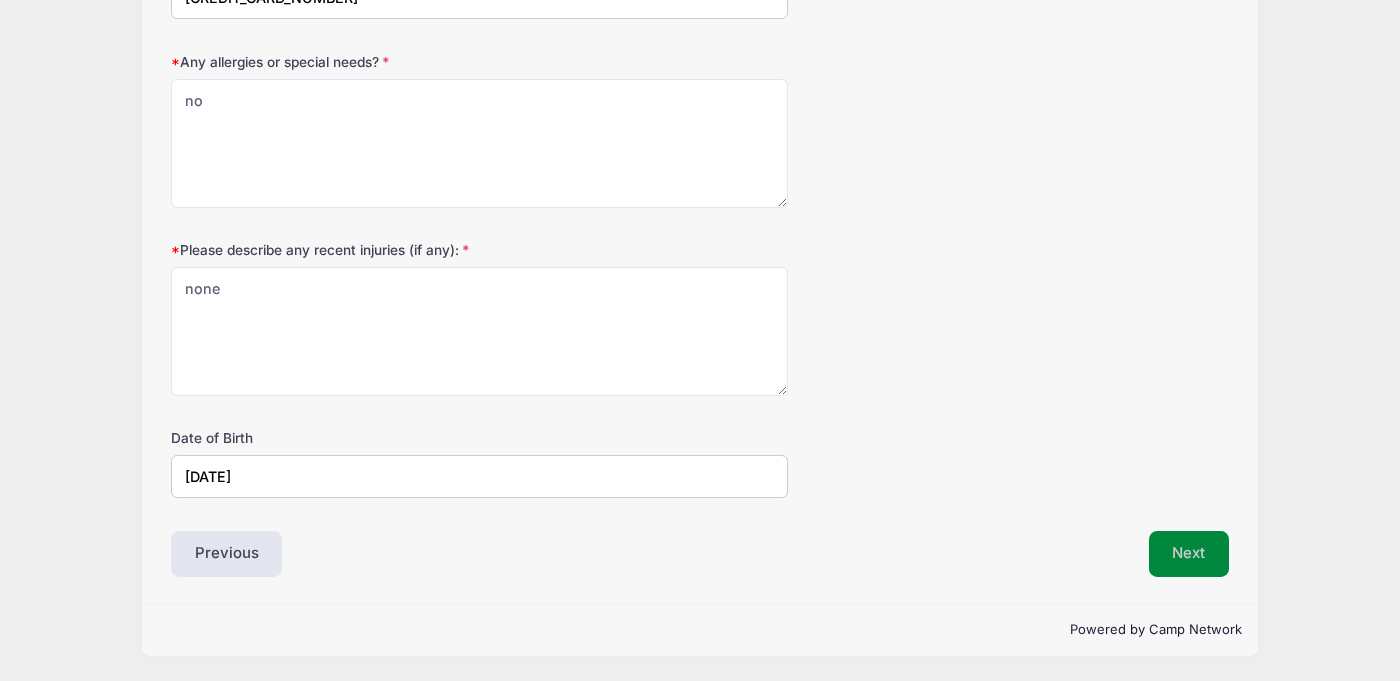 type on "[DATE]" 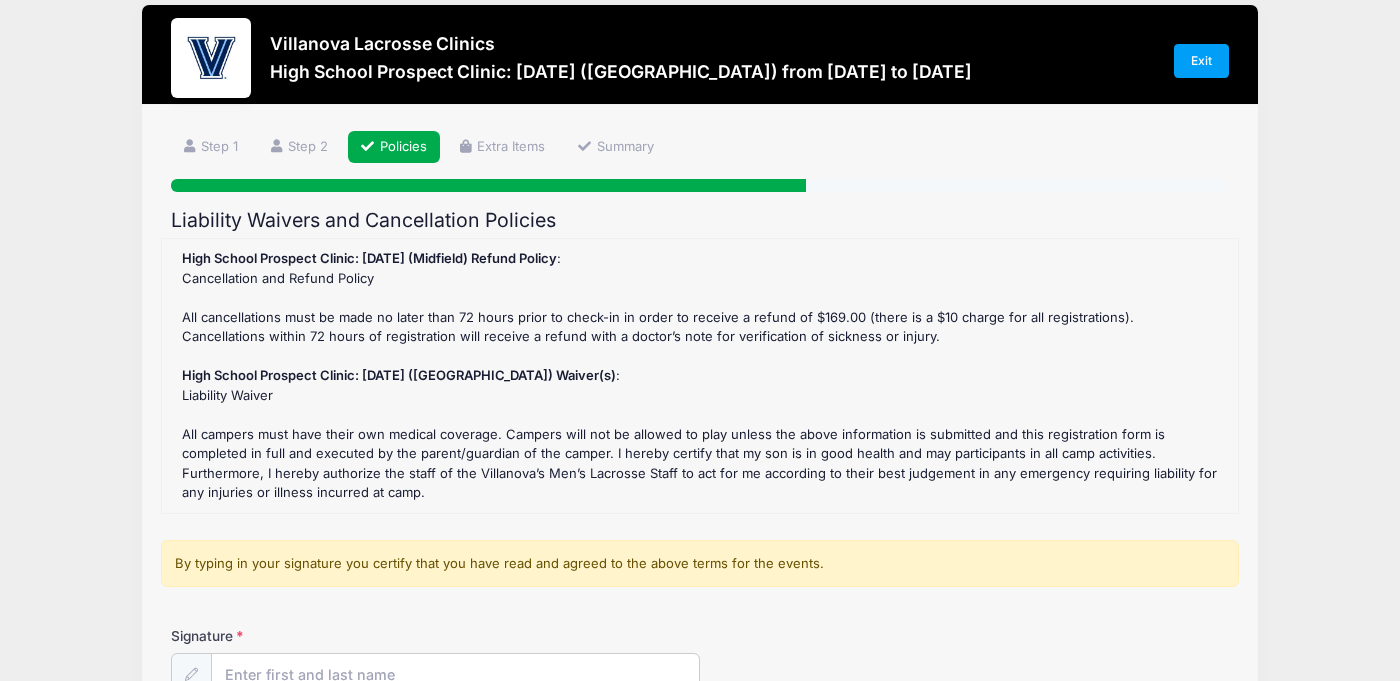 scroll, scrollTop: 0, scrollLeft: 0, axis: both 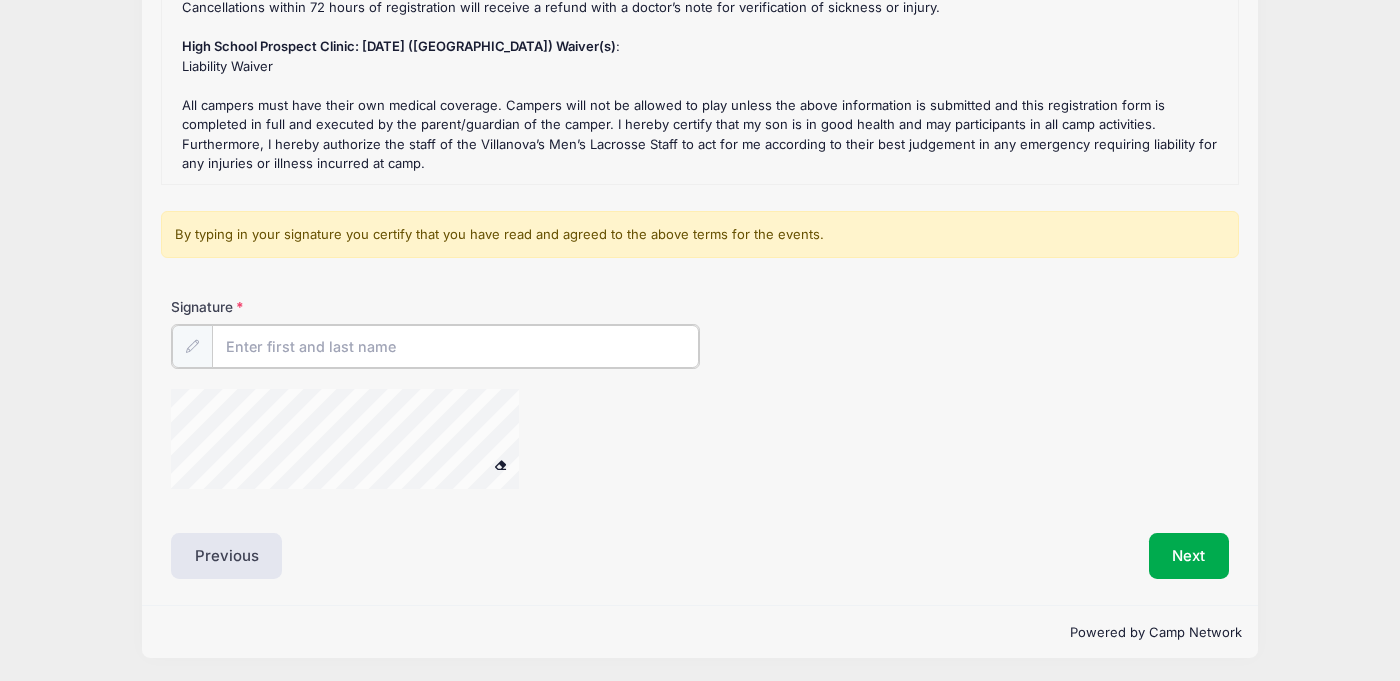 click on "Signature" at bounding box center (455, 346) 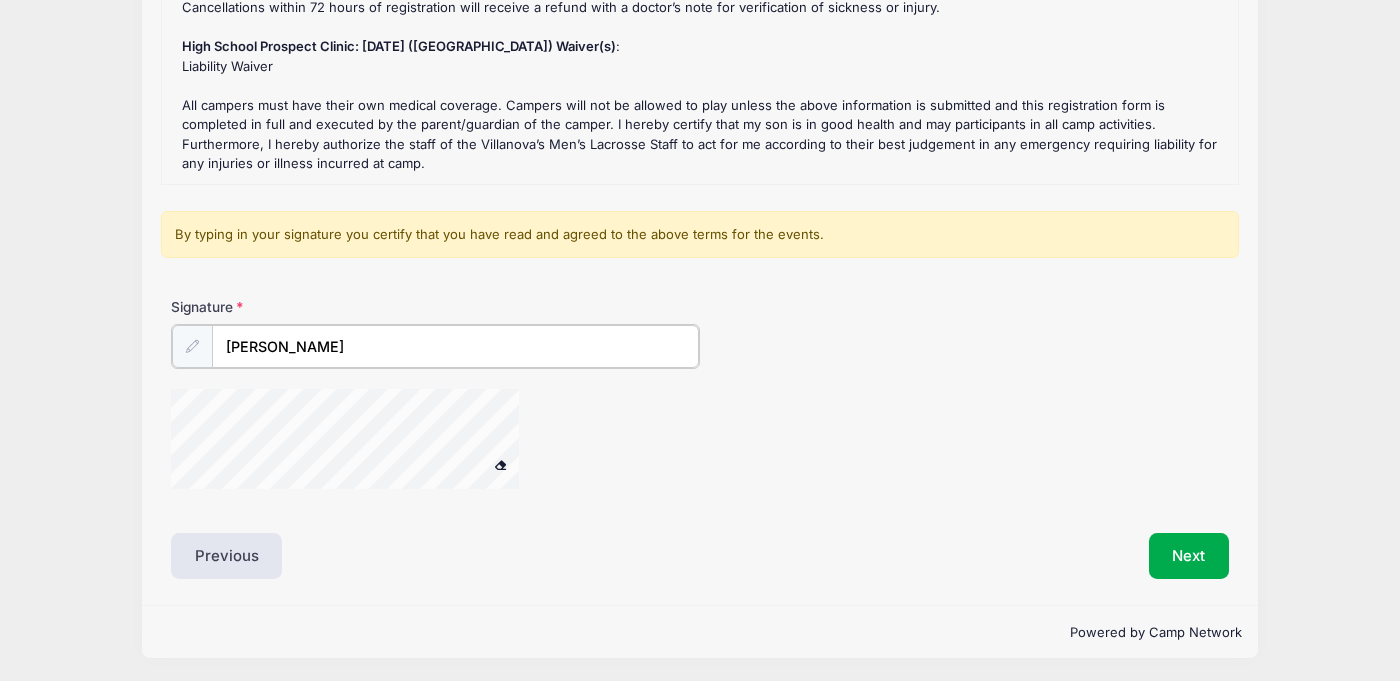 type on "[PERSON_NAME]" 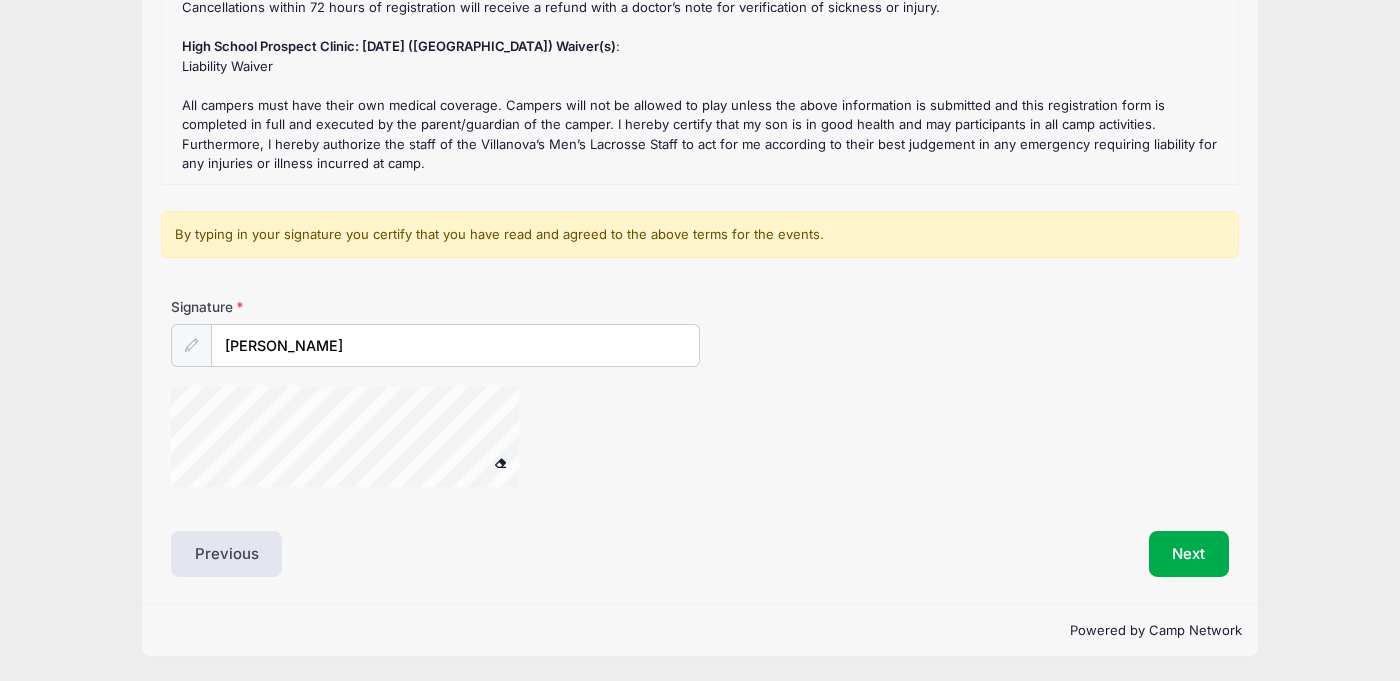 type 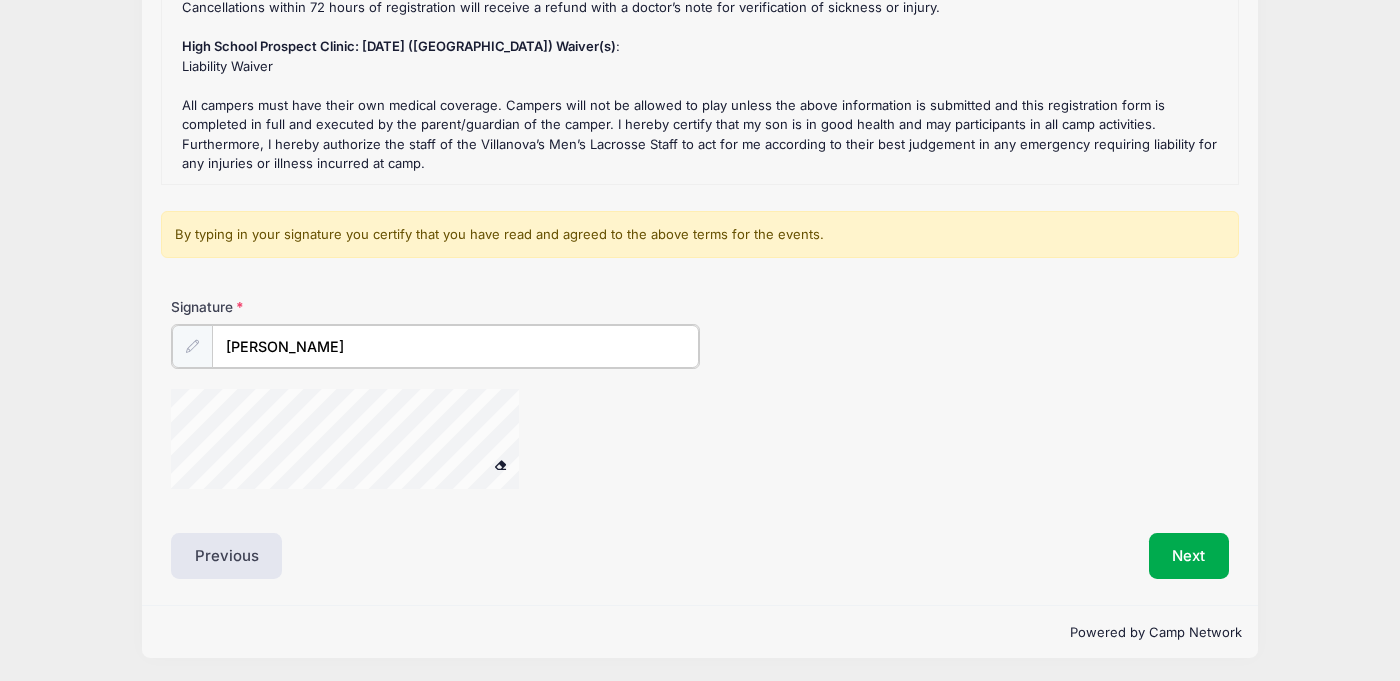 click on "[PERSON_NAME]" at bounding box center (455, 346) 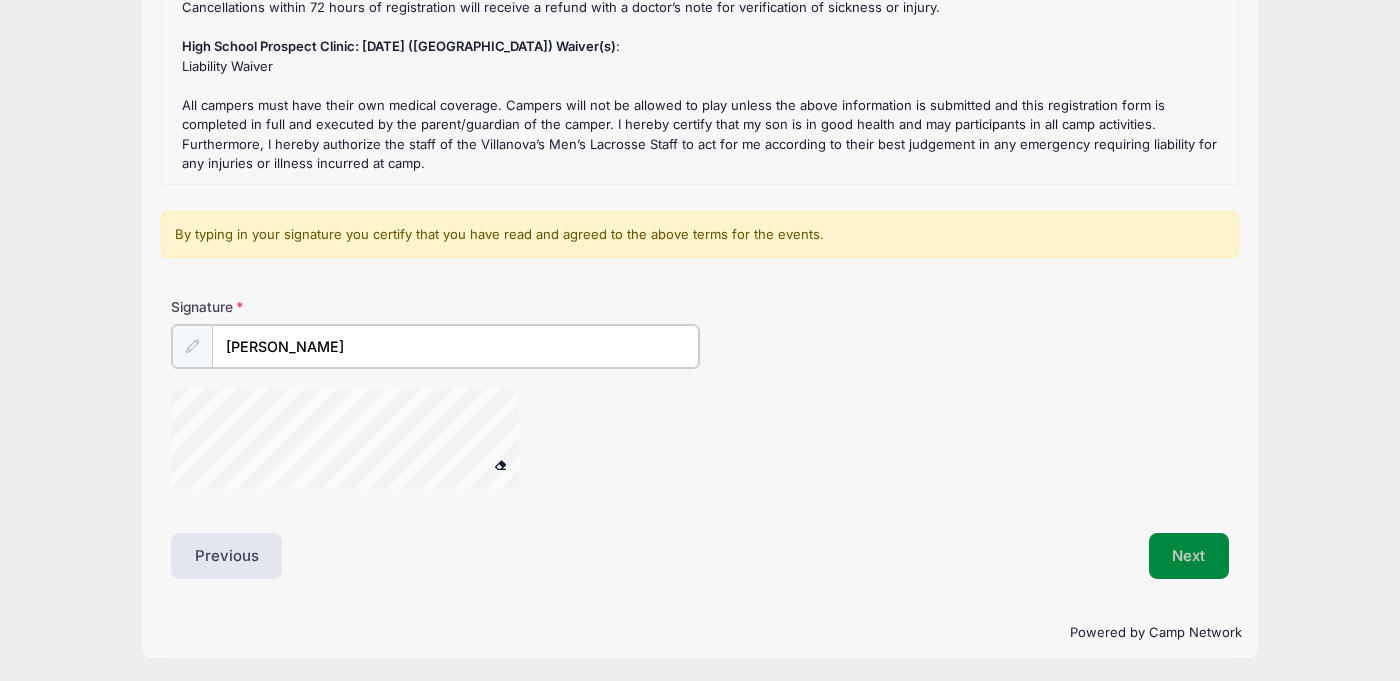 type on "[PERSON_NAME]" 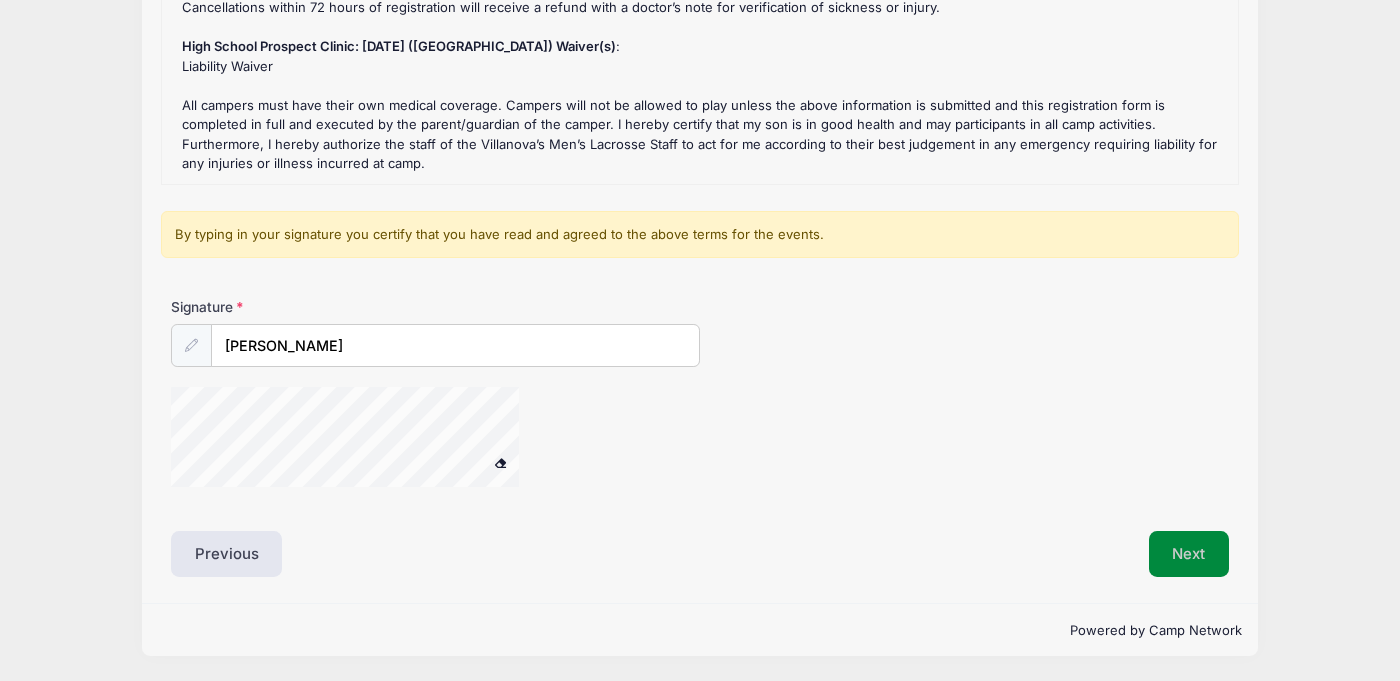 click on "Next" at bounding box center (1189, 554) 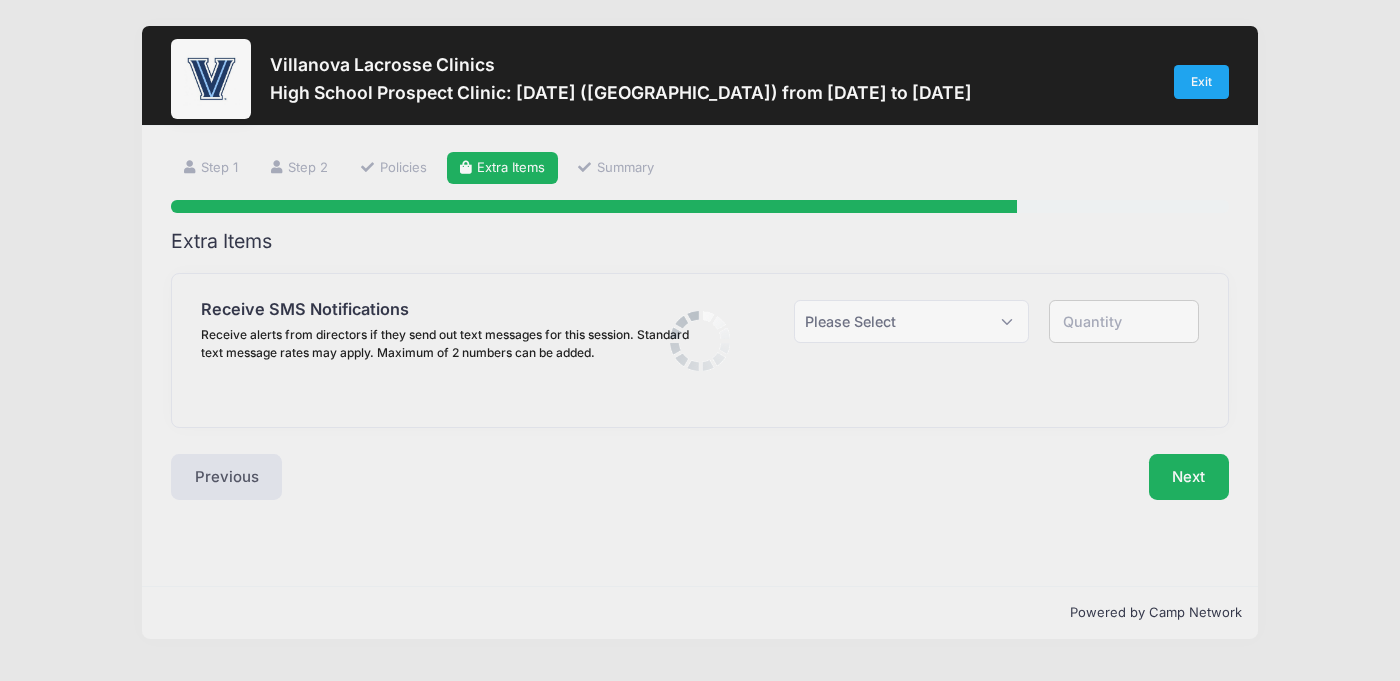 scroll, scrollTop: 0, scrollLeft: 0, axis: both 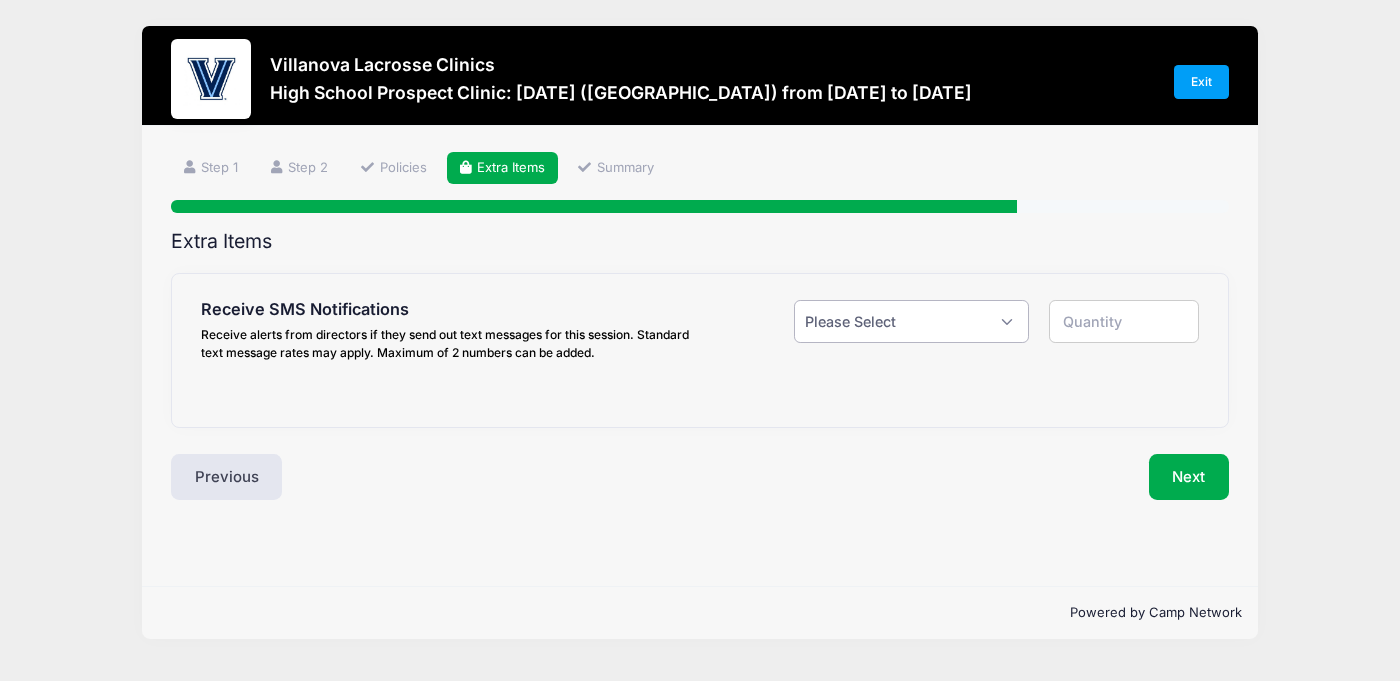 select on "1" 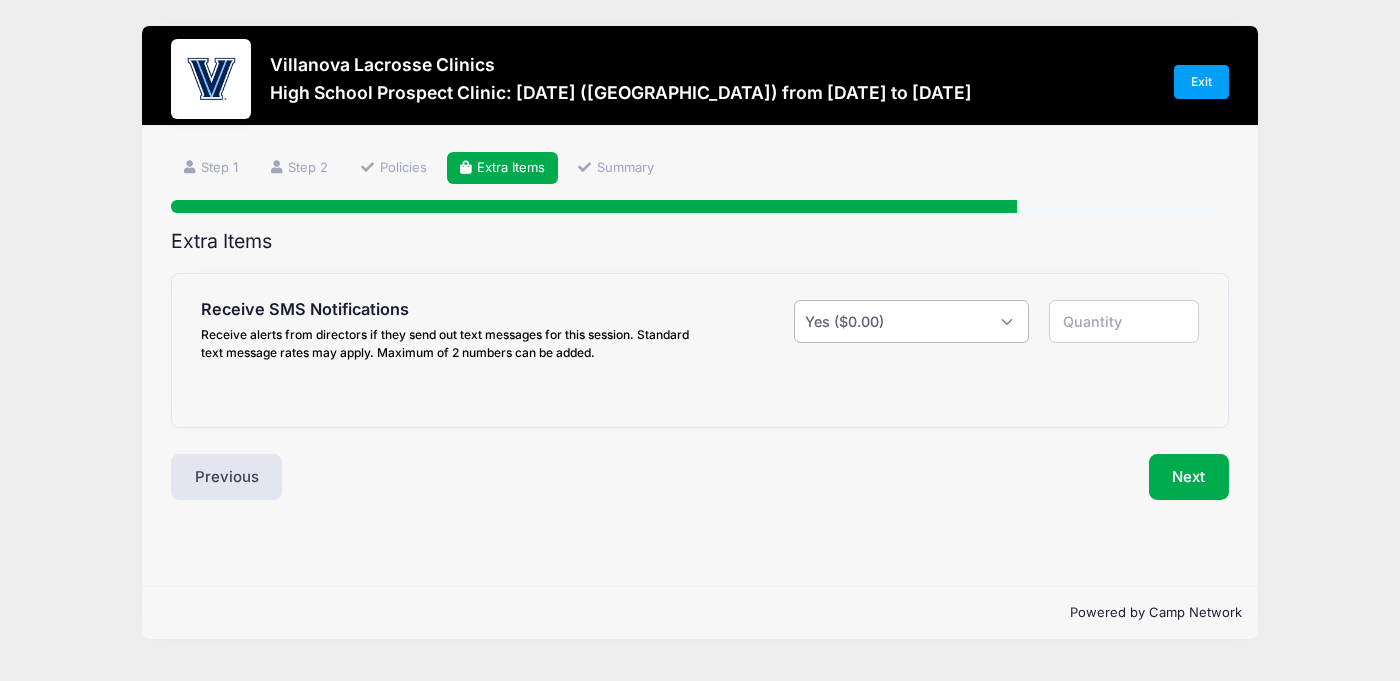 click on "Yes ($0.00)" at bounding box center [0, 0] 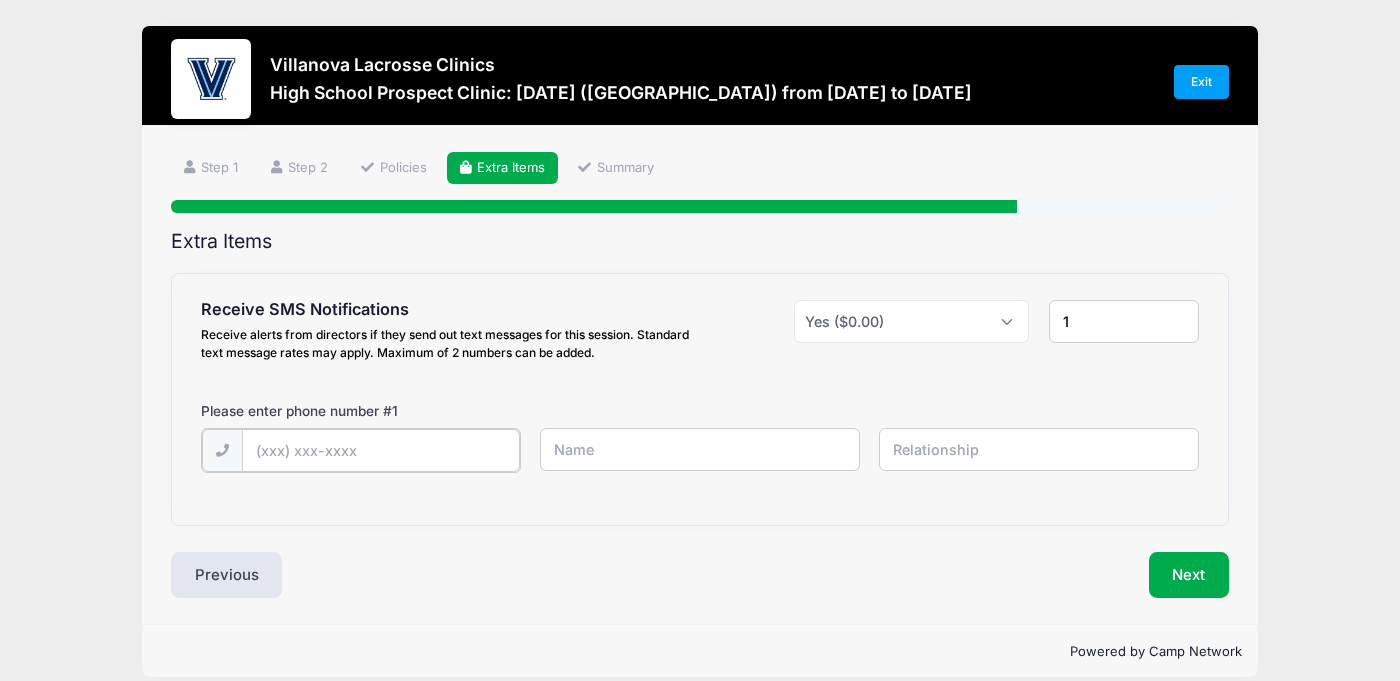 click at bounding box center (0, 0) 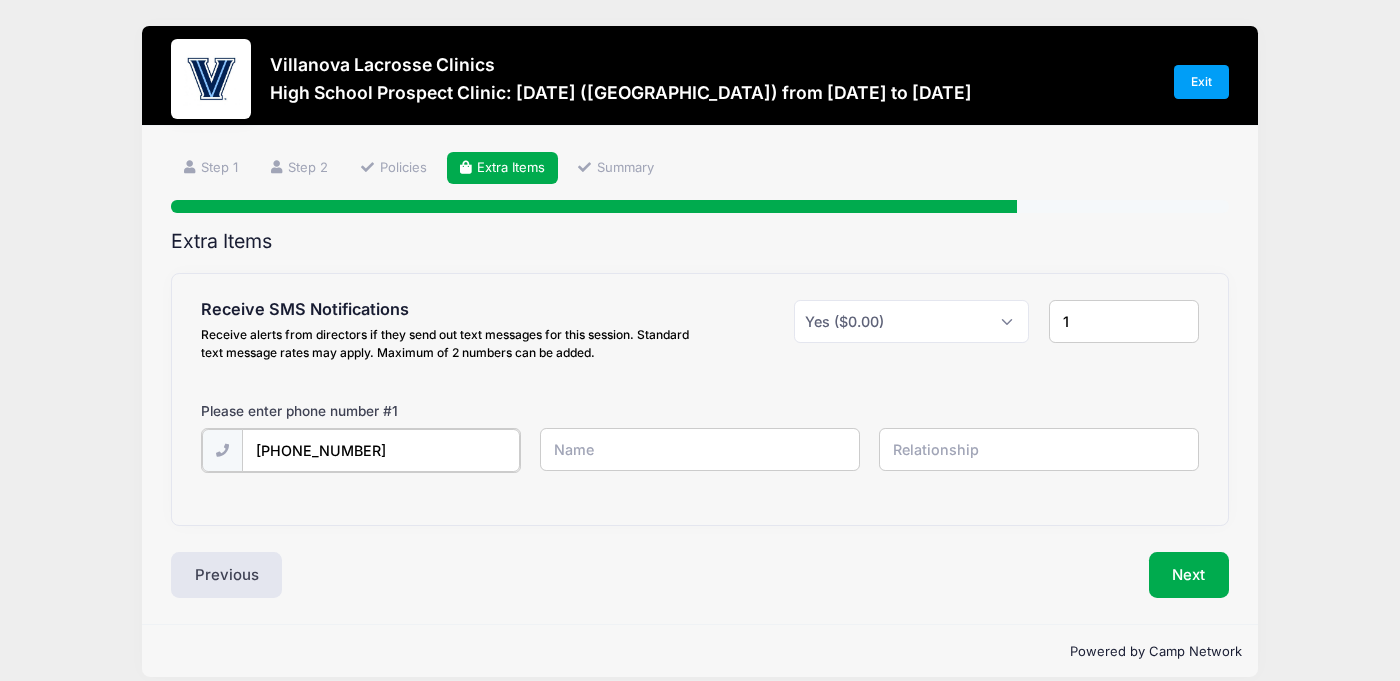 type on "[PHONE_NUMBER]" 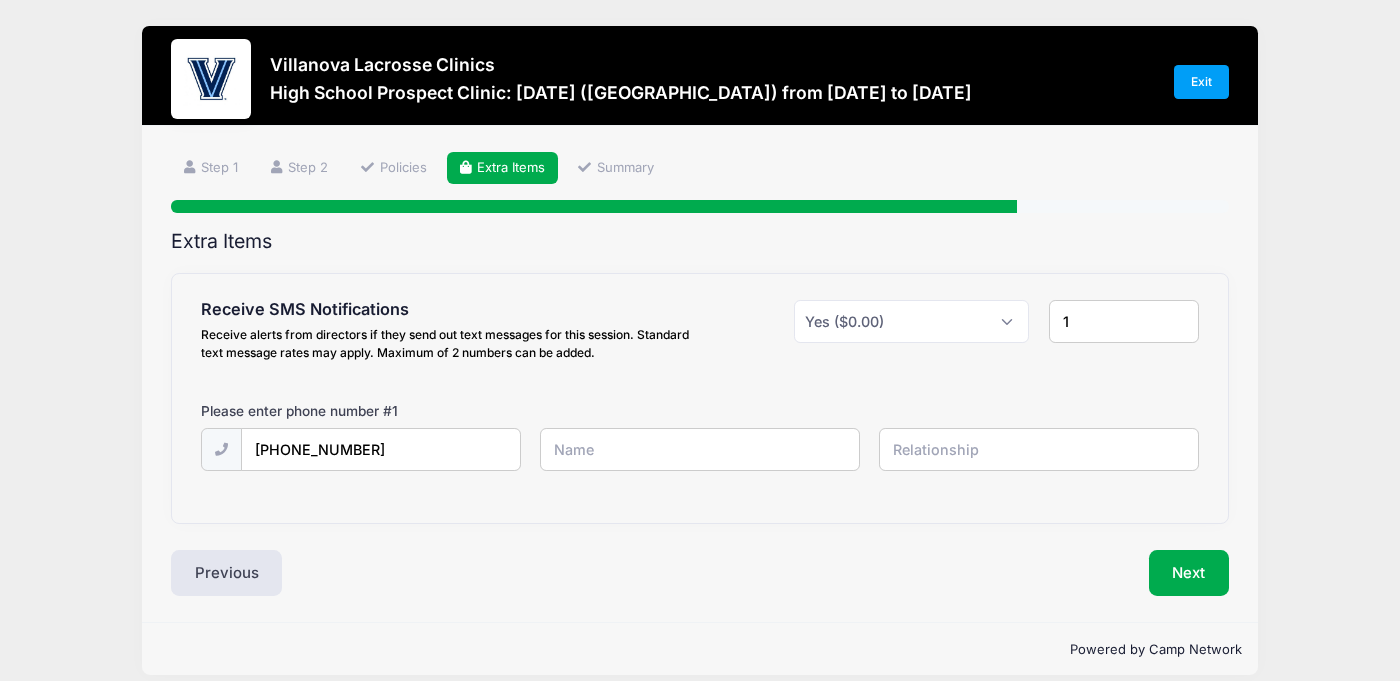click at bounding box center (0, 0) 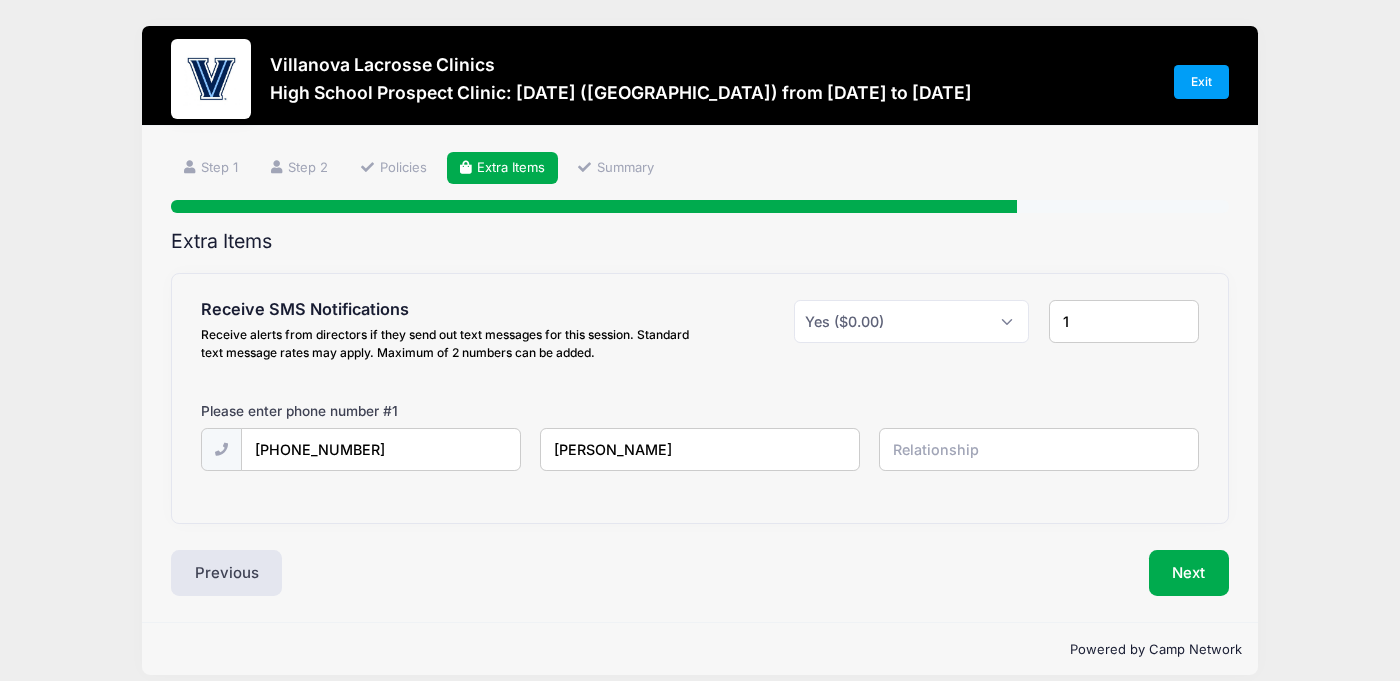 type on "[PERSON_NAME]" 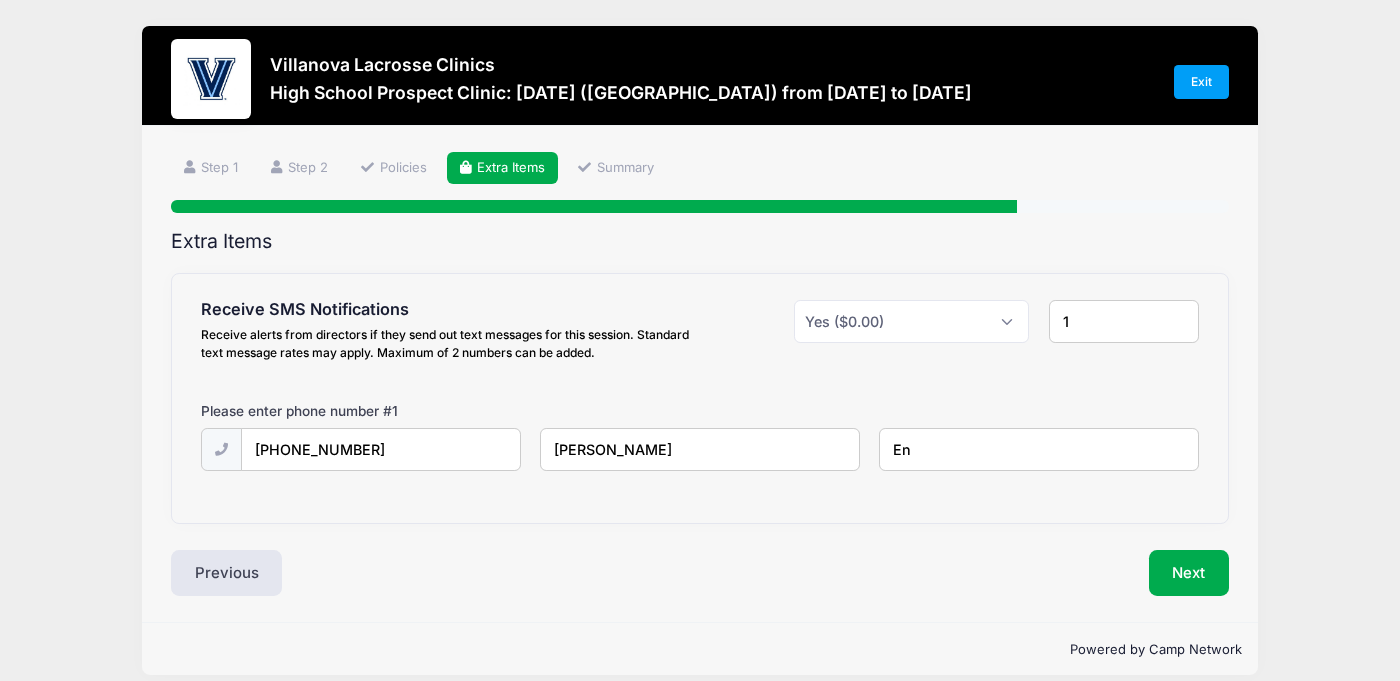 type on "E" 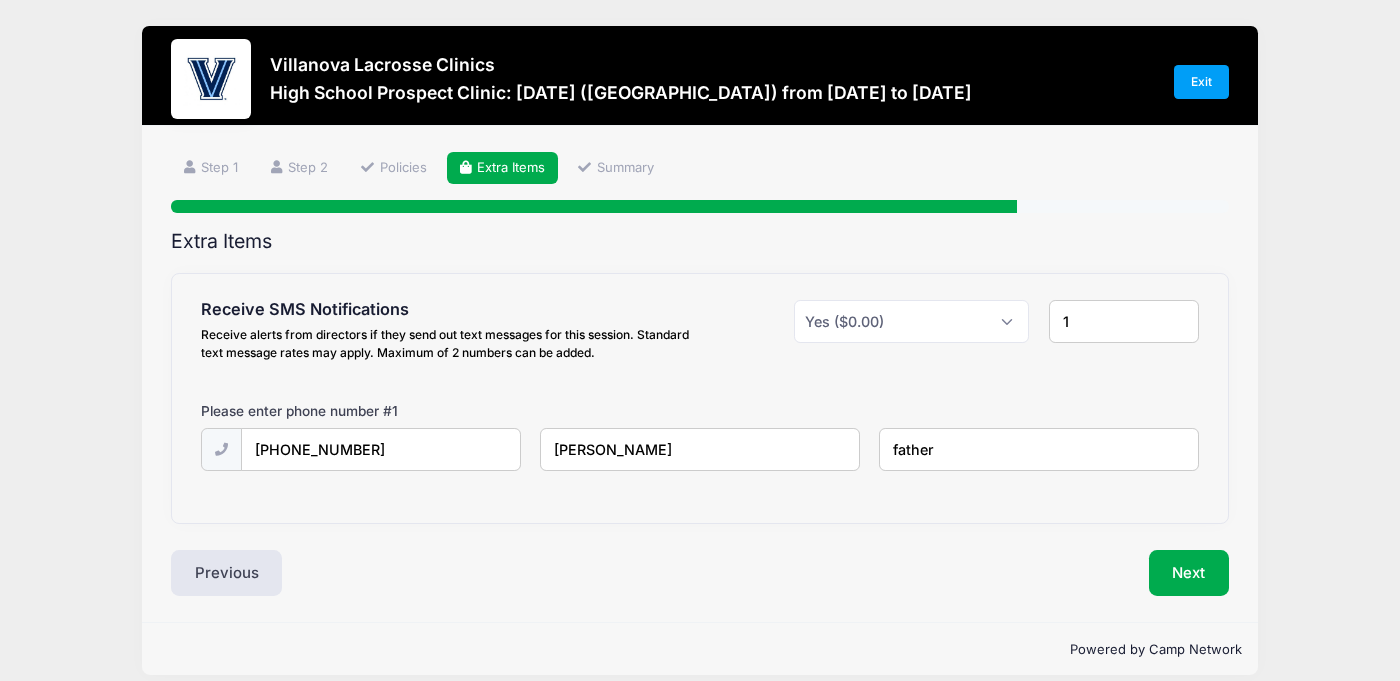 type on "father" 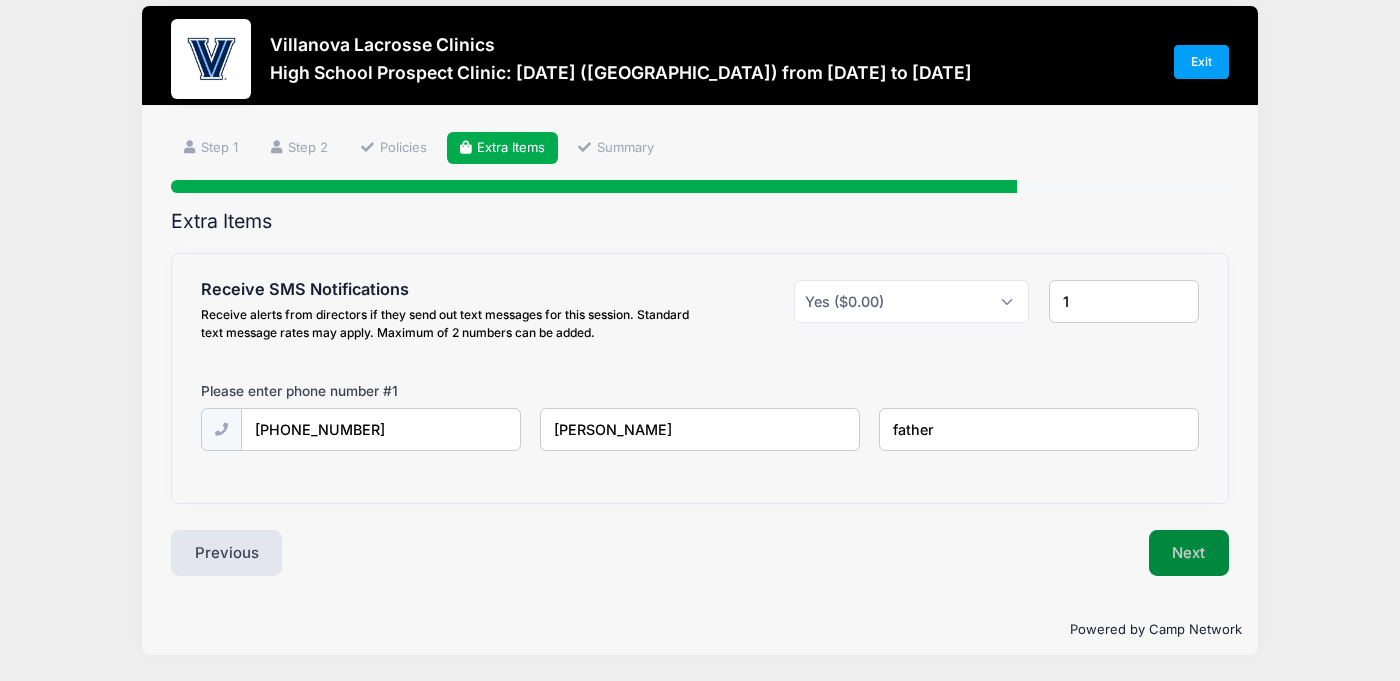 type on "[PERSON_NAME]" 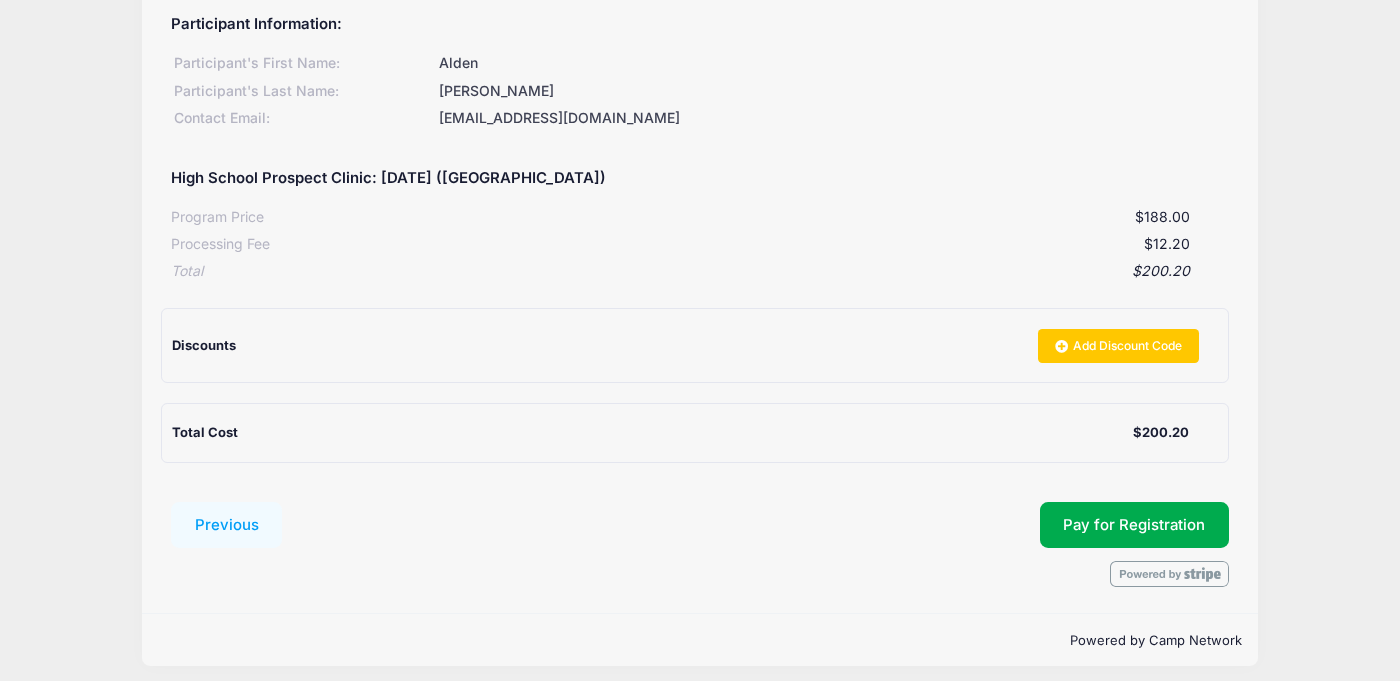 scroll, scrollTop: 267, scrollLeft: 0, axis: vertical 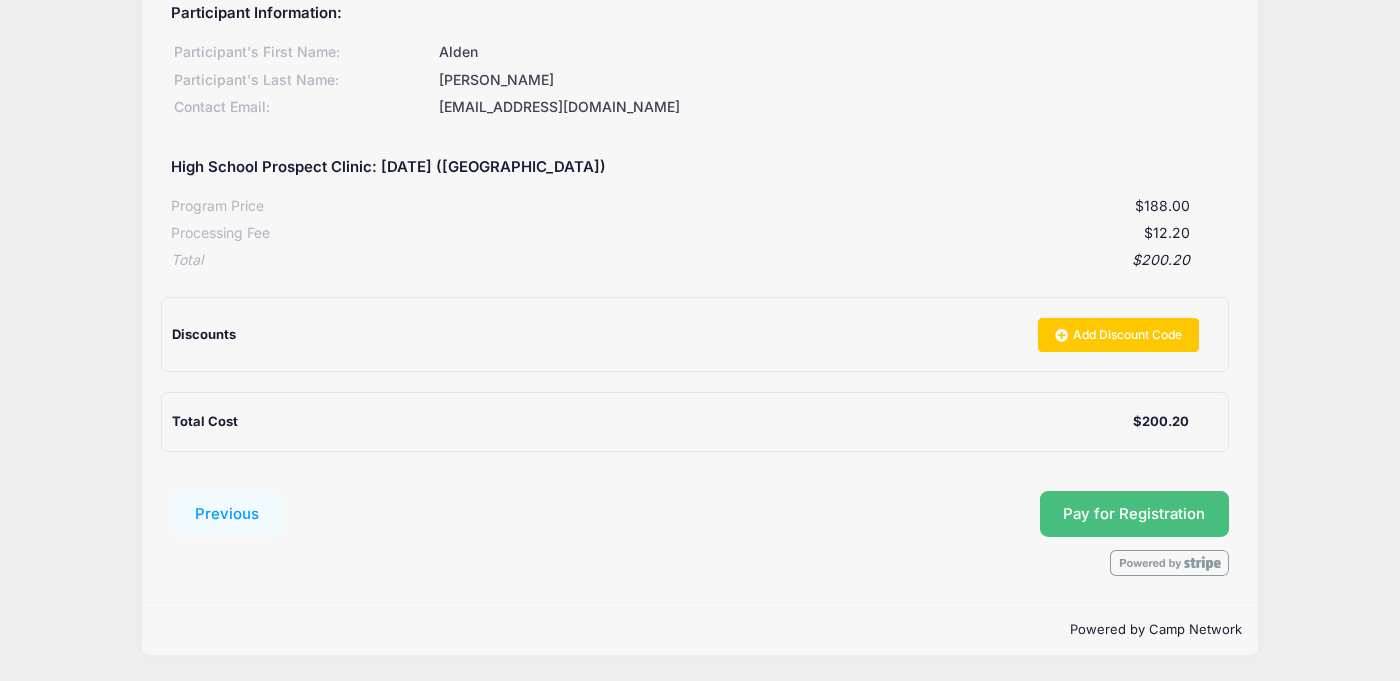 click on "Pay for Registration" at bounding box center (1134, 514) 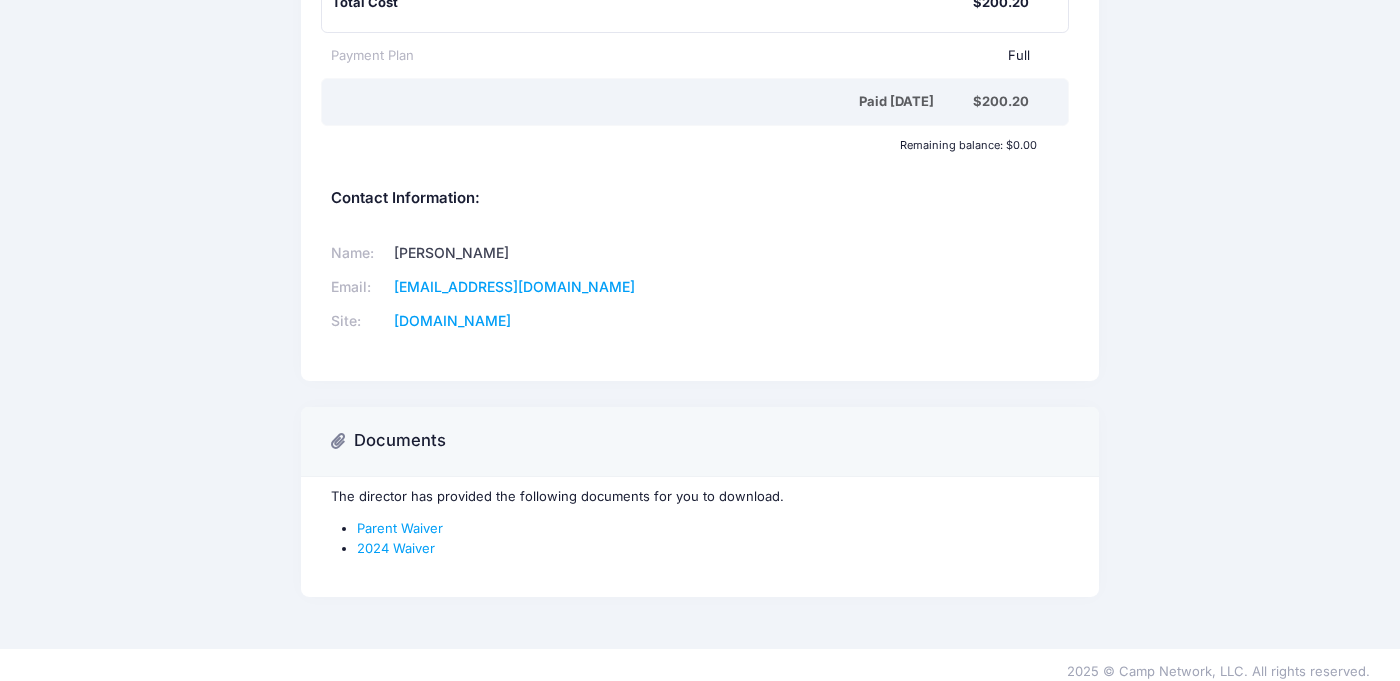 scroll, scrollTop: 445, scrollLeft: 0, axis: vertical 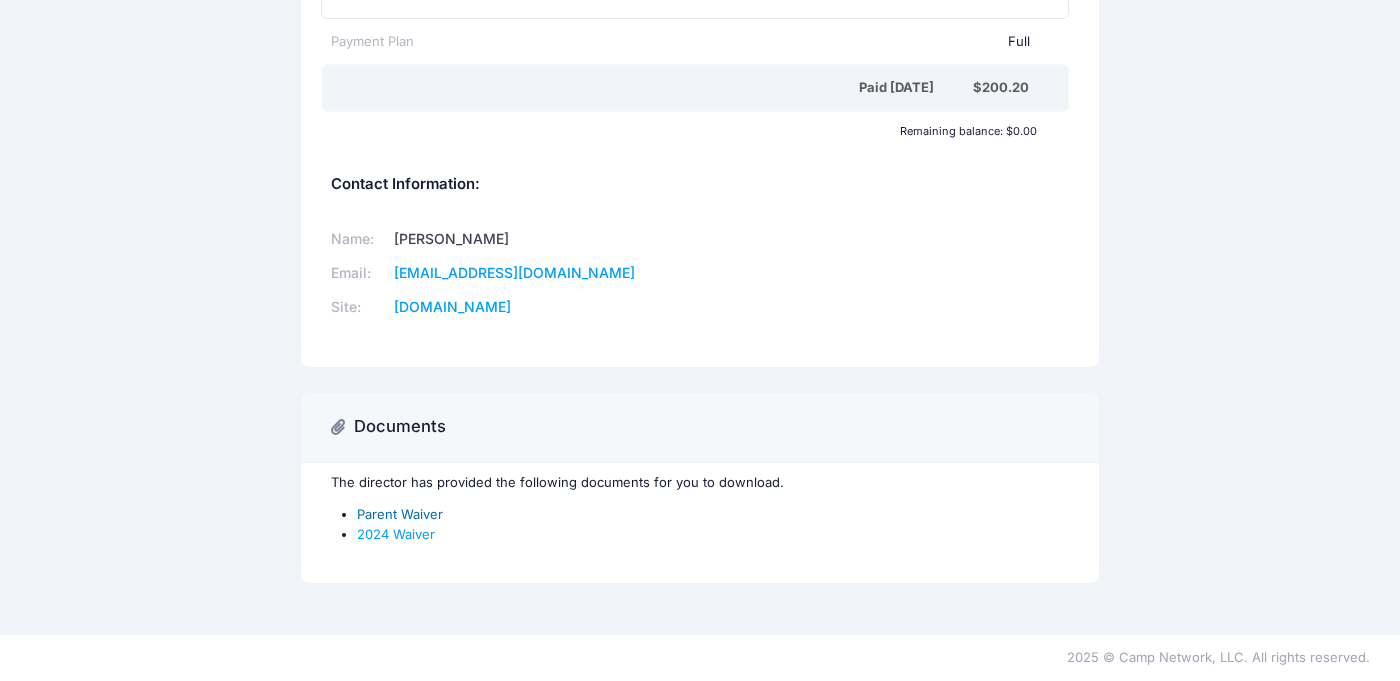 click on "Parent Waiver" at bounding box center (400, 514) 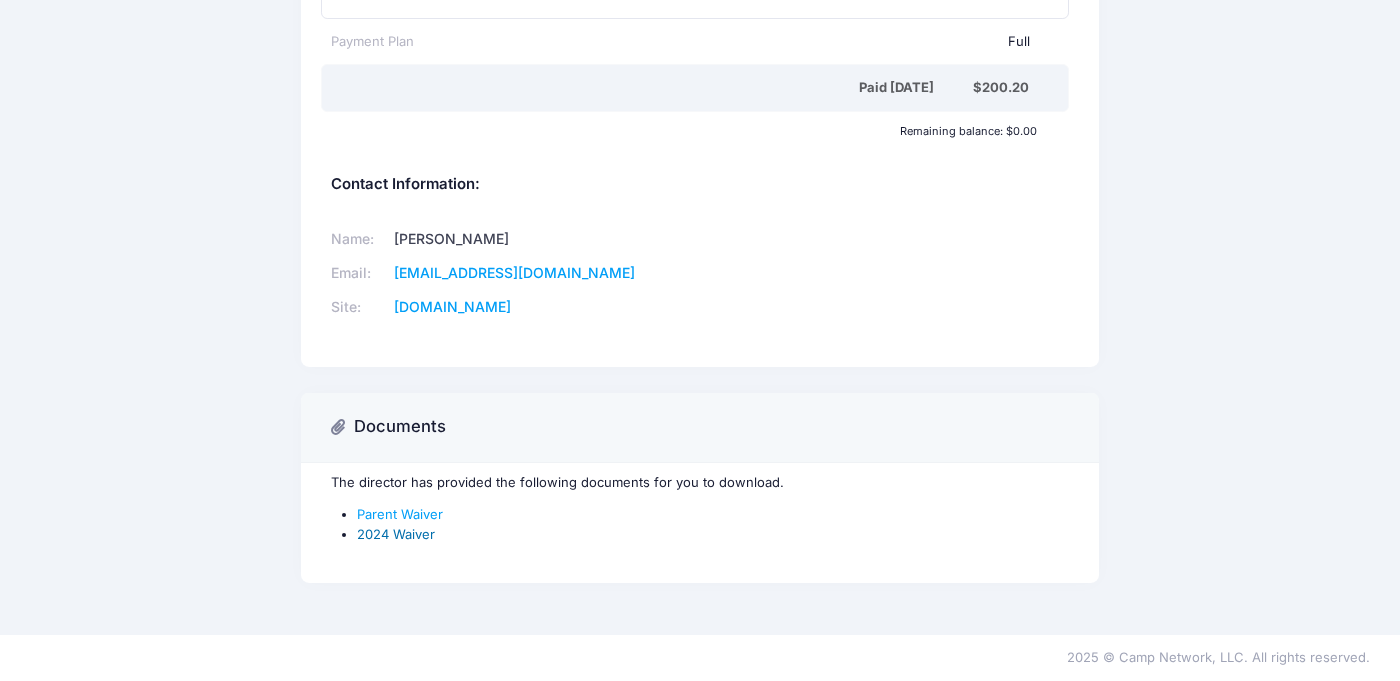 click on "2024 Waiver" at bounding box center (396, 534) 